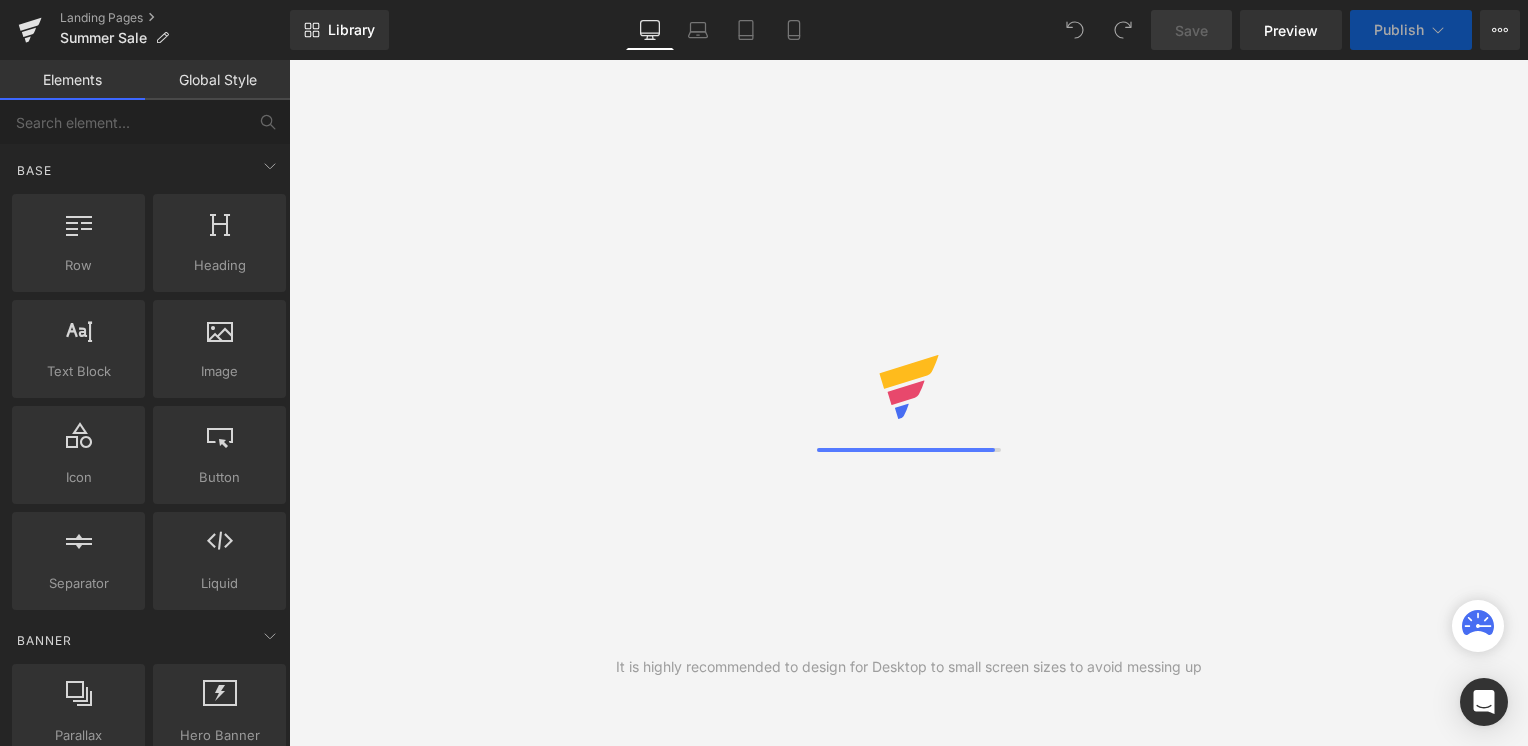 scroll, scrollTop: 0, scrollLeft: 0, axis: both 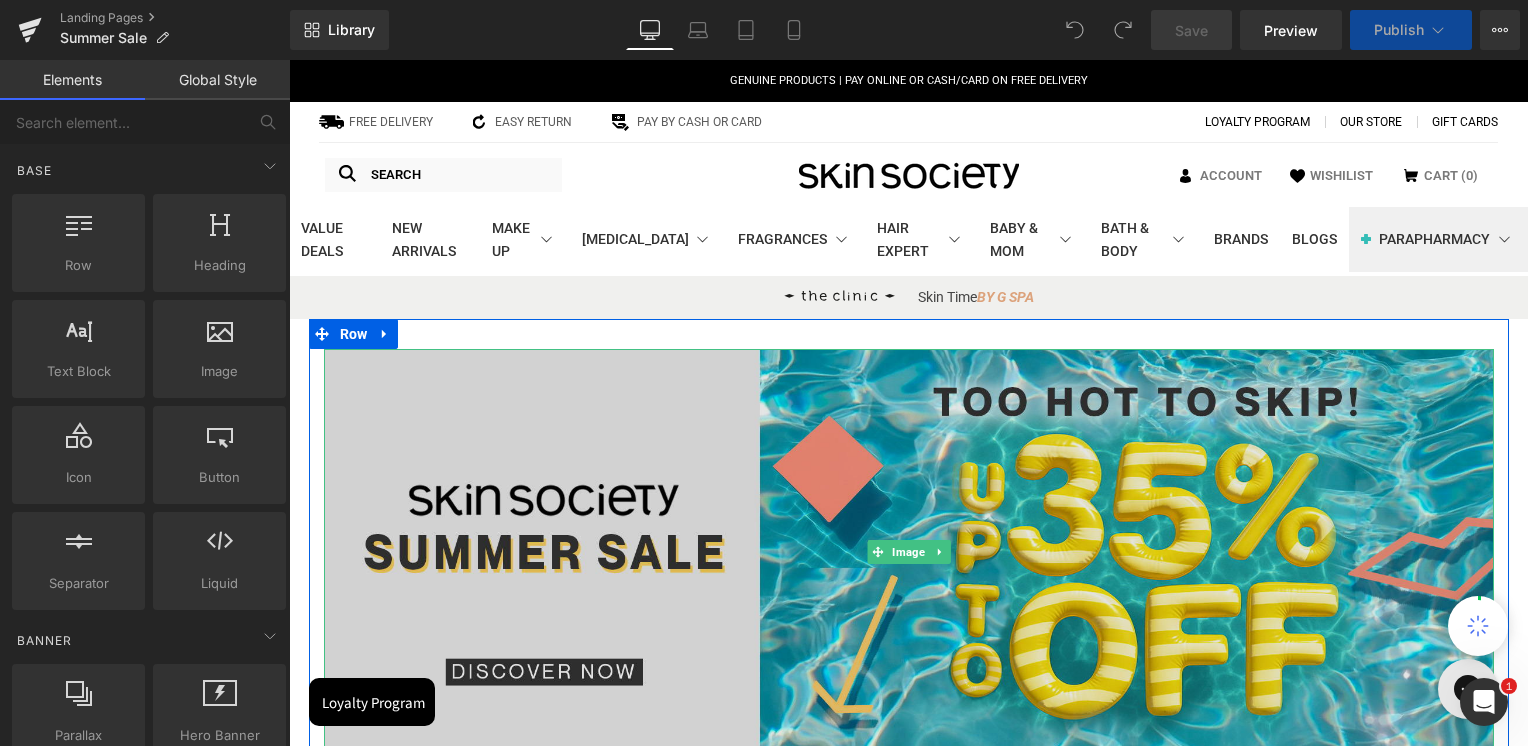 click at bounding box center (909, 551) 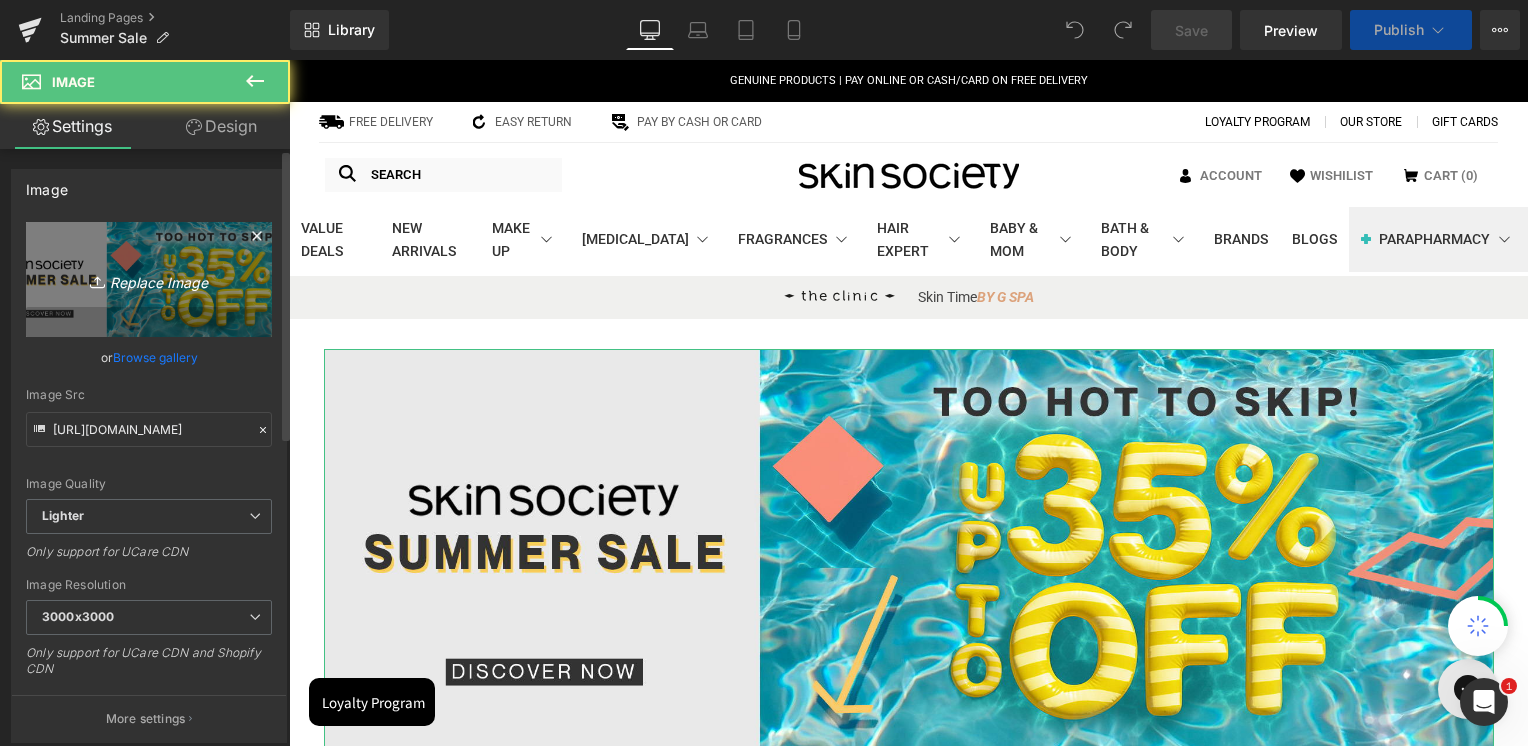click on "Replace Image" at bounding box center [149, 279] 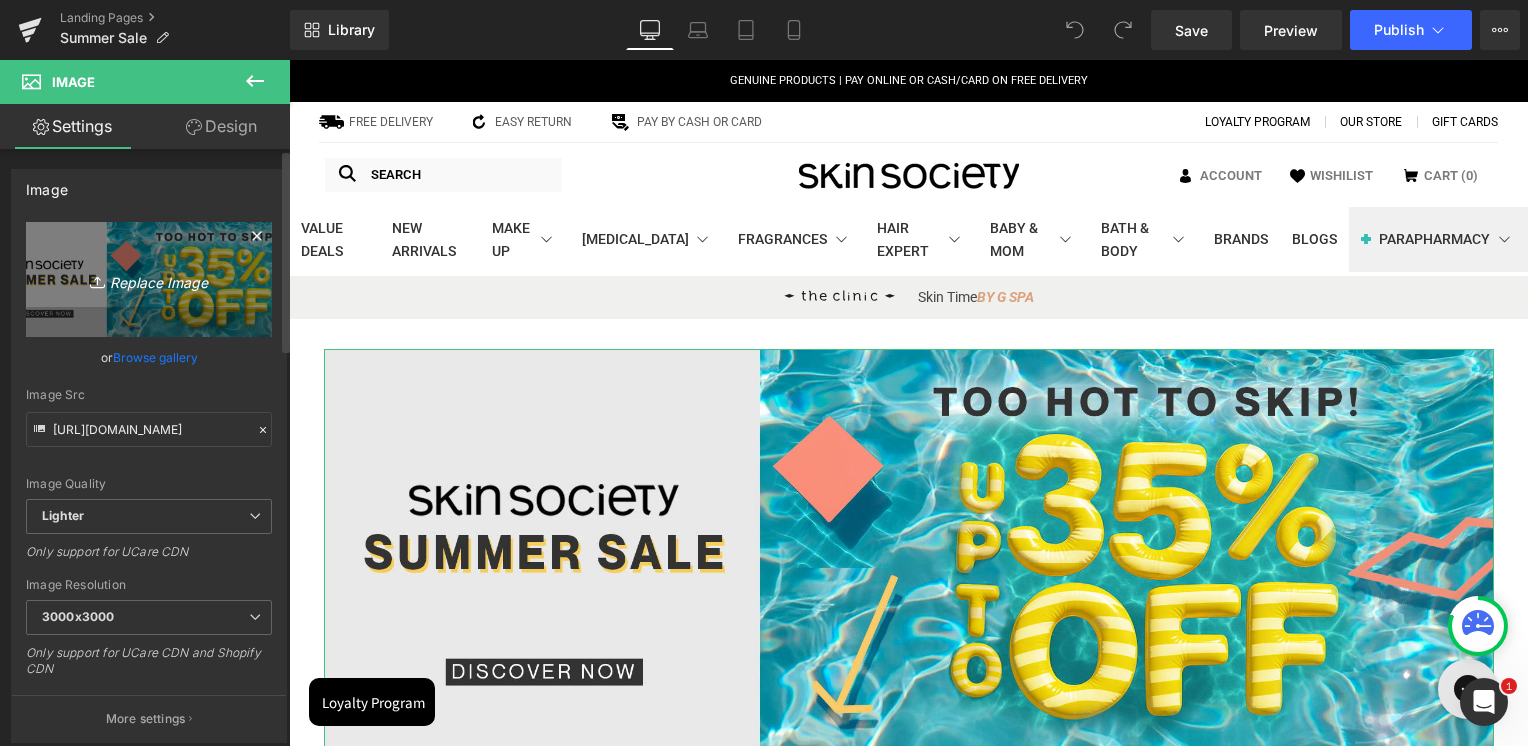 type on "C:\fakepath\Summer Sale homepage banner.jpg" 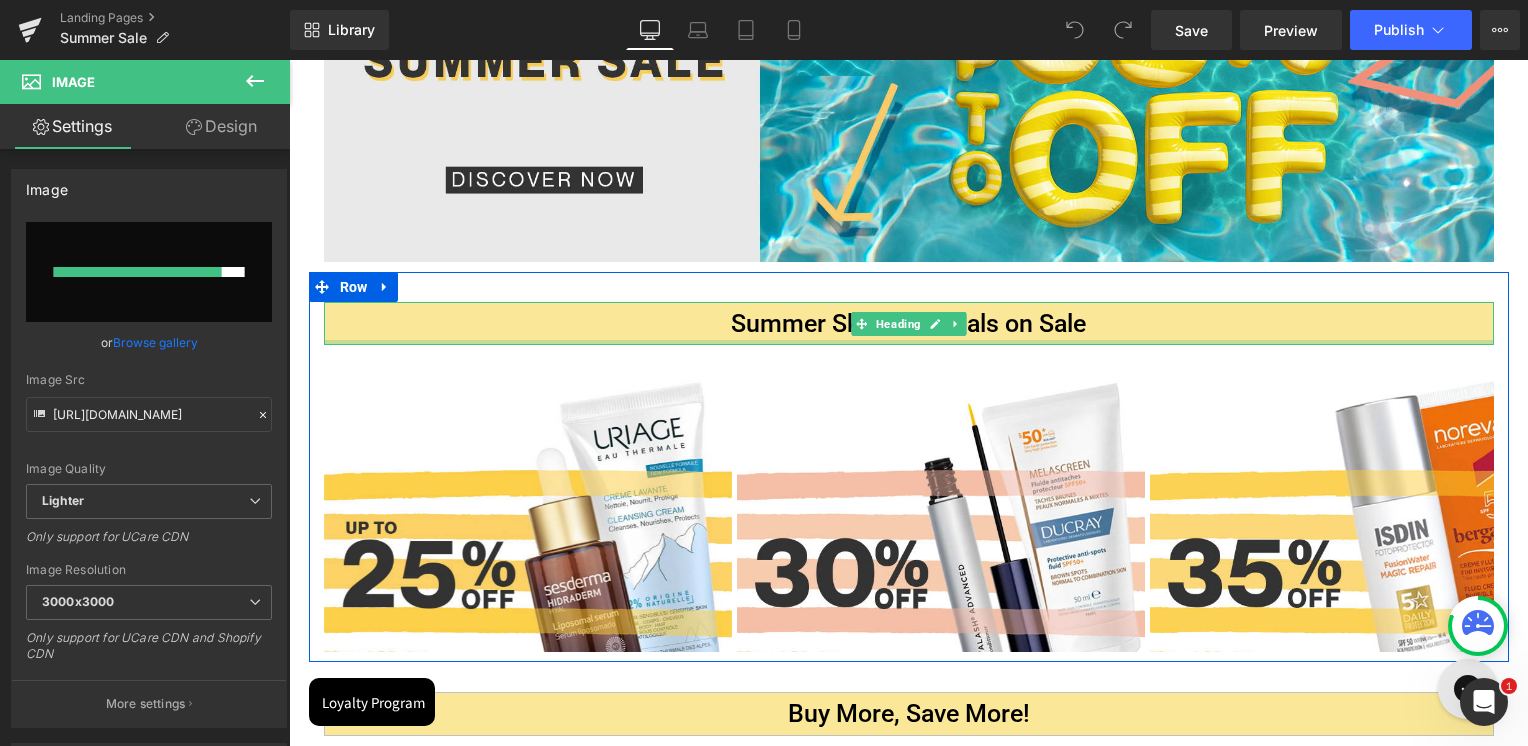 scroll, scrollTop: 500, scrollLeft: 0, axis: vertical 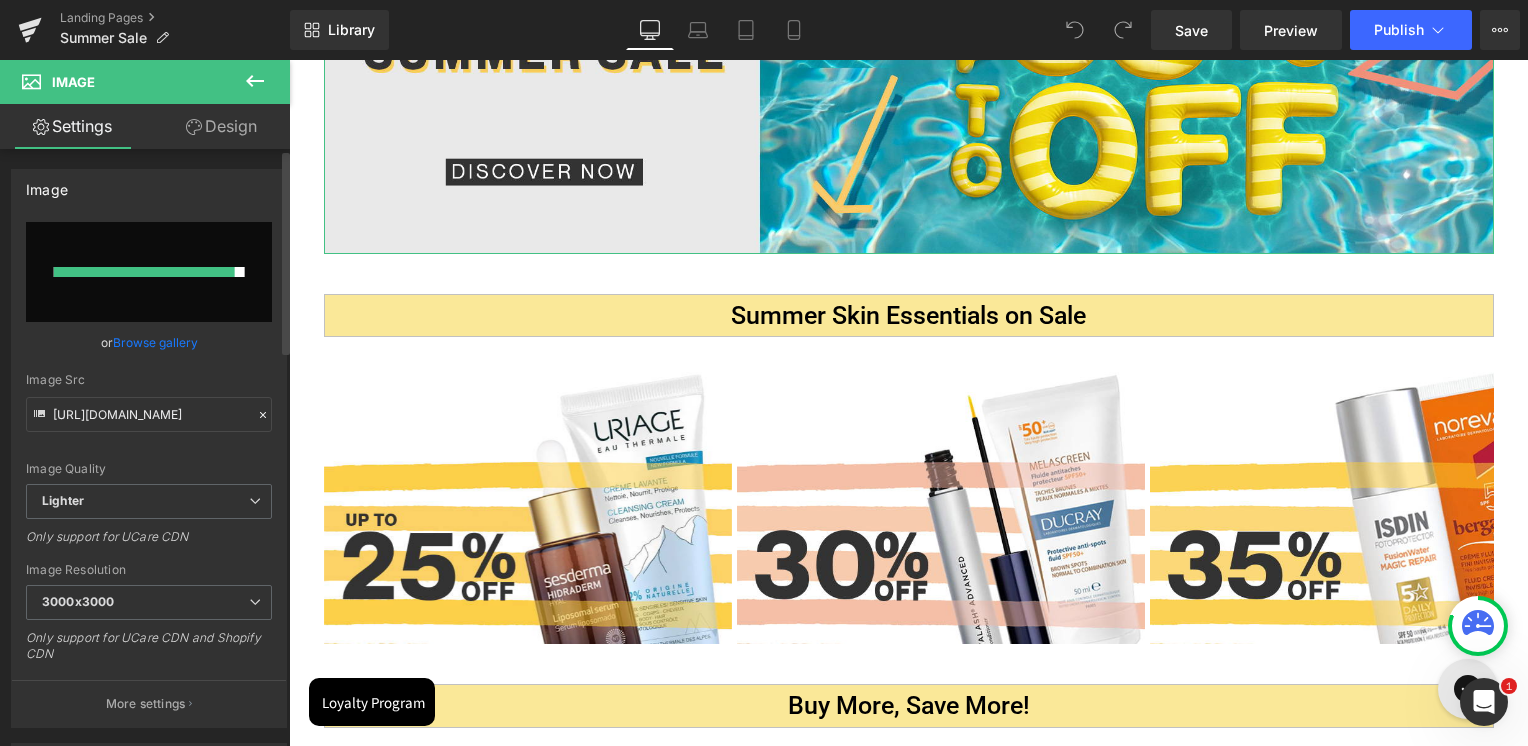 click at bounding box center (144, 272) 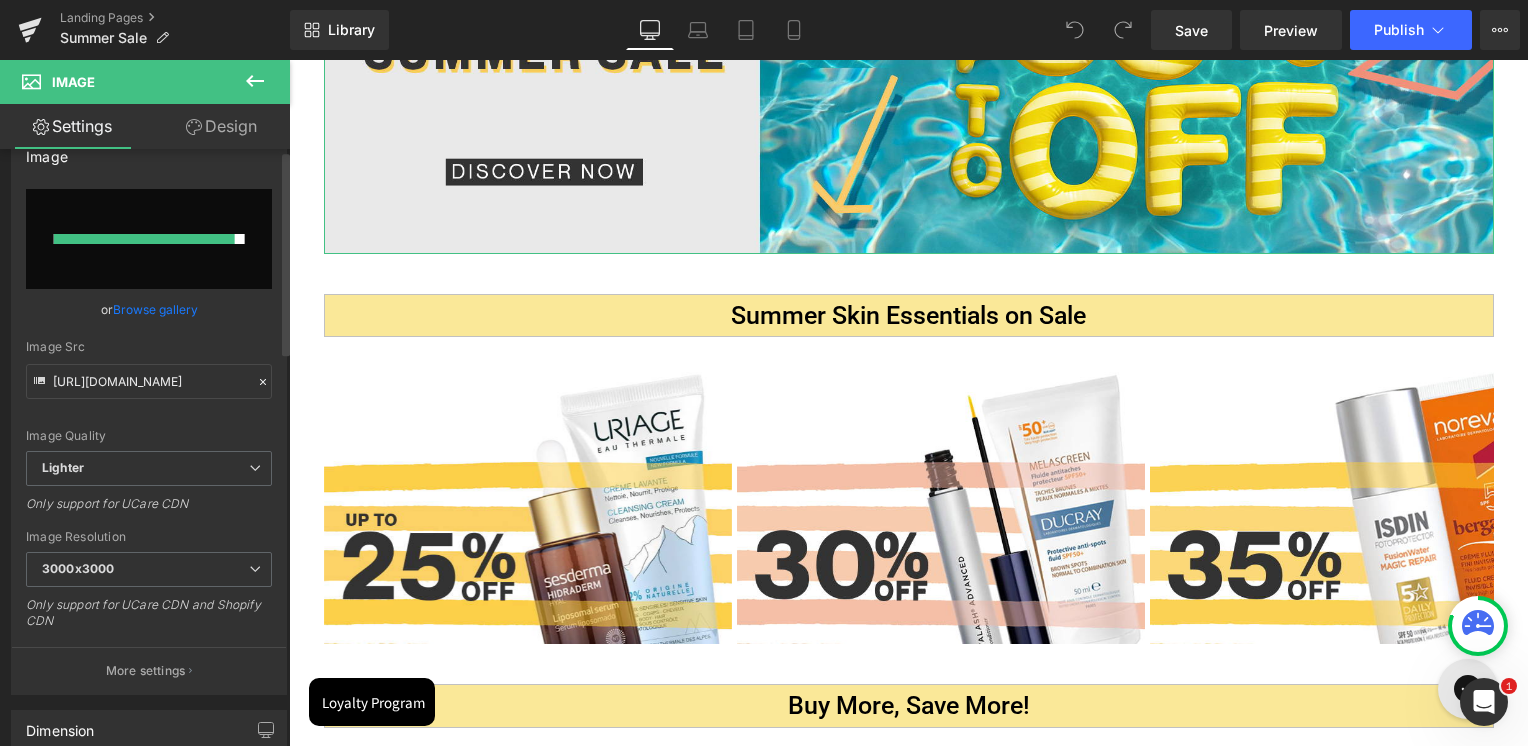 scroll, scrollTop: 0, scrollLeft: 0, axis: both 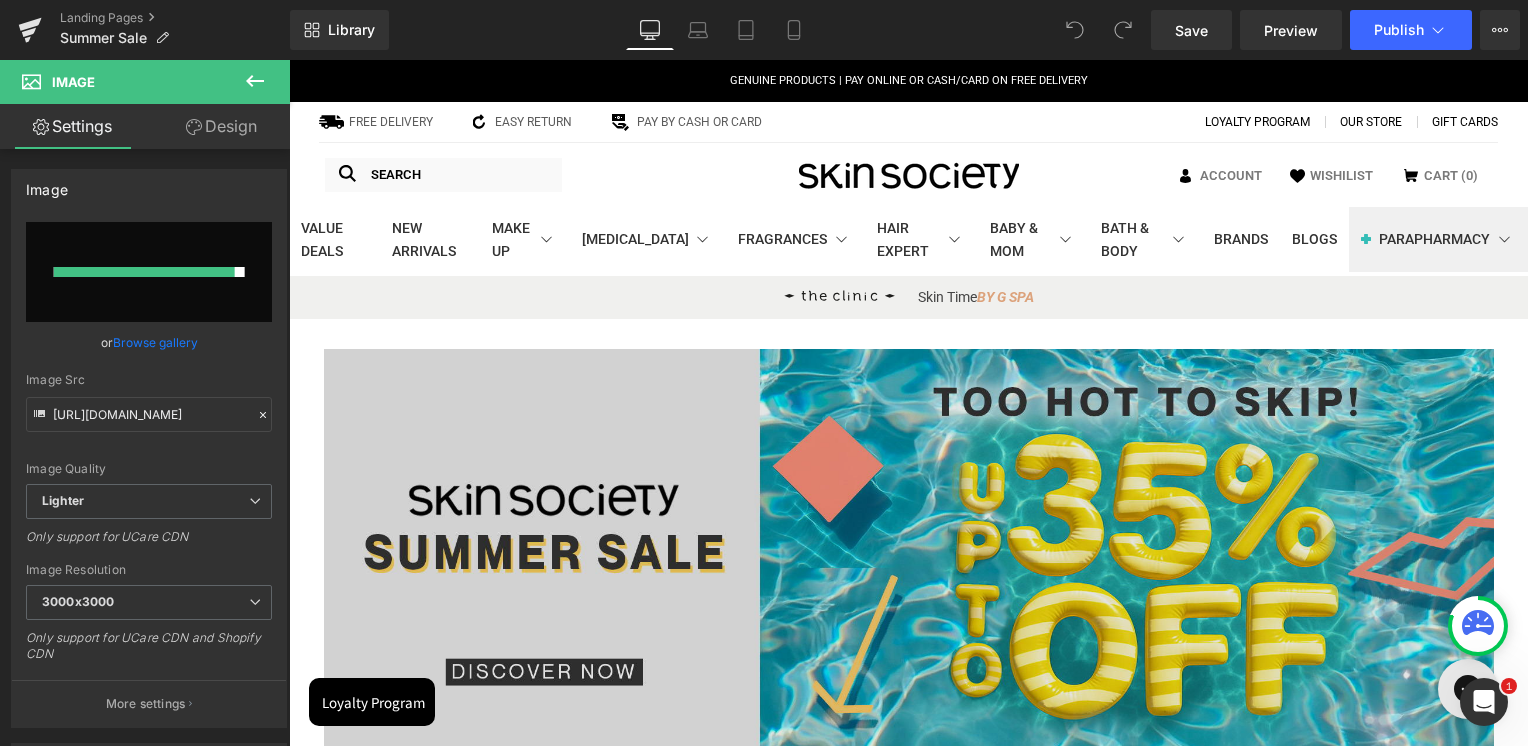 click at bounding box center (909, 551) 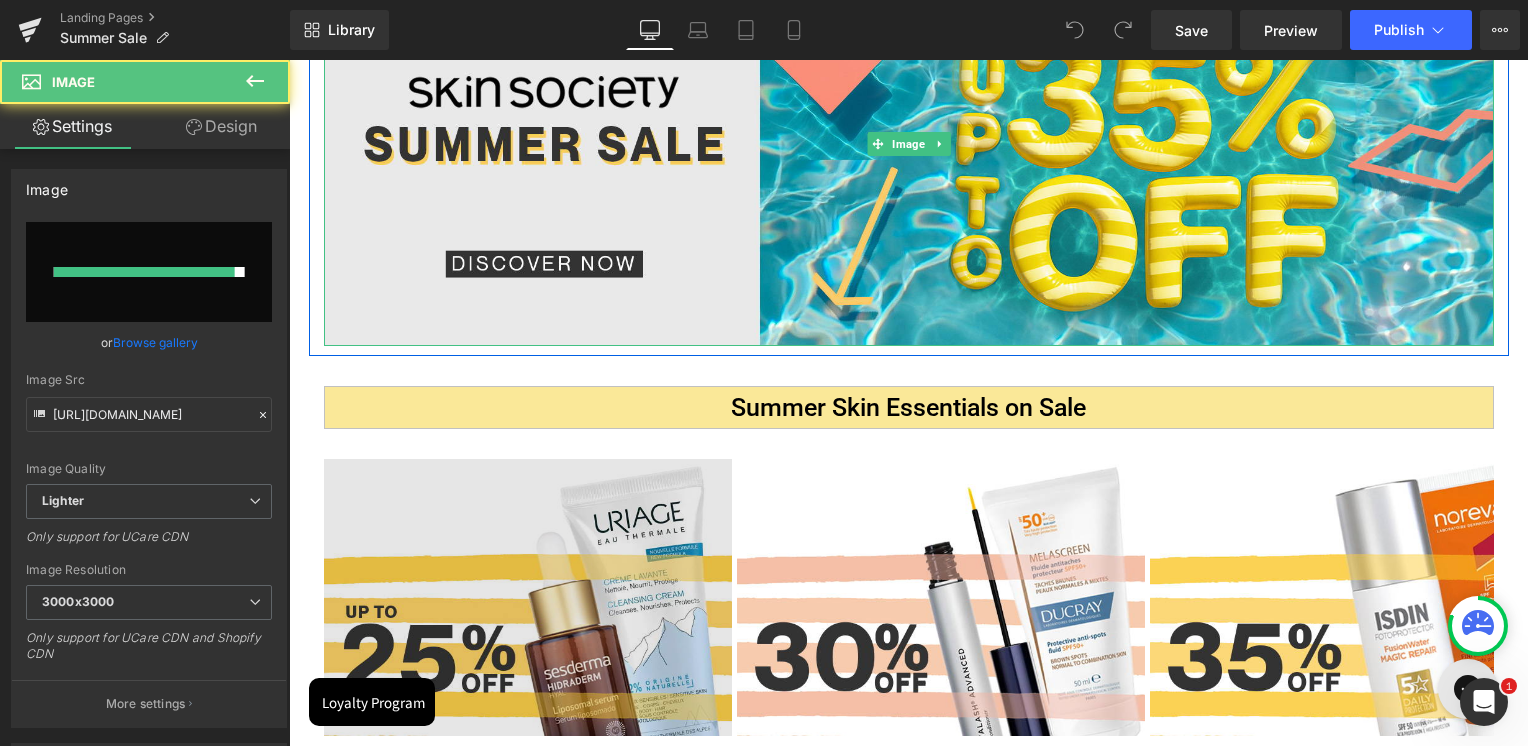 scroll, scrollTop: 500, scrollLeft: 0, axis: vertical 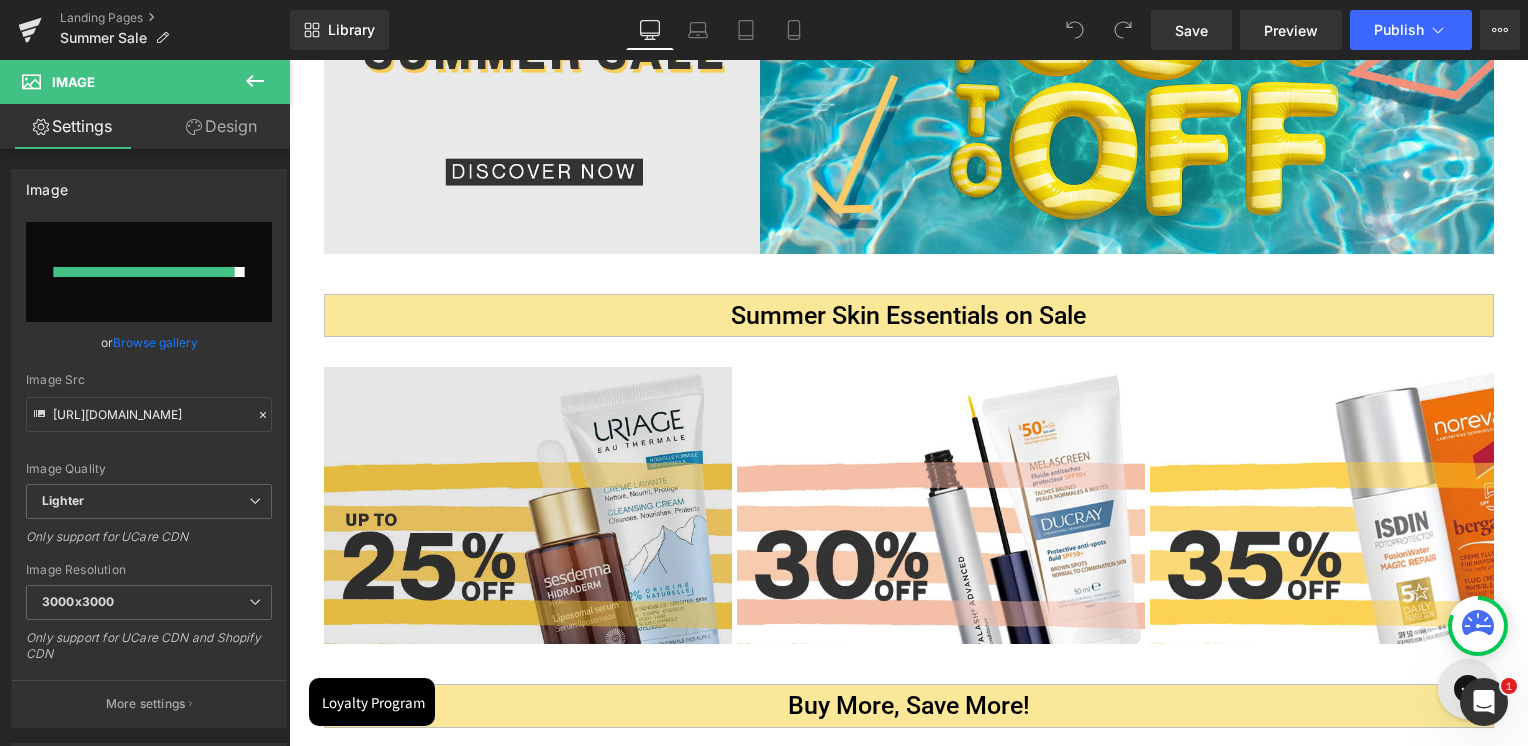 click at bounding box center [528, 505] 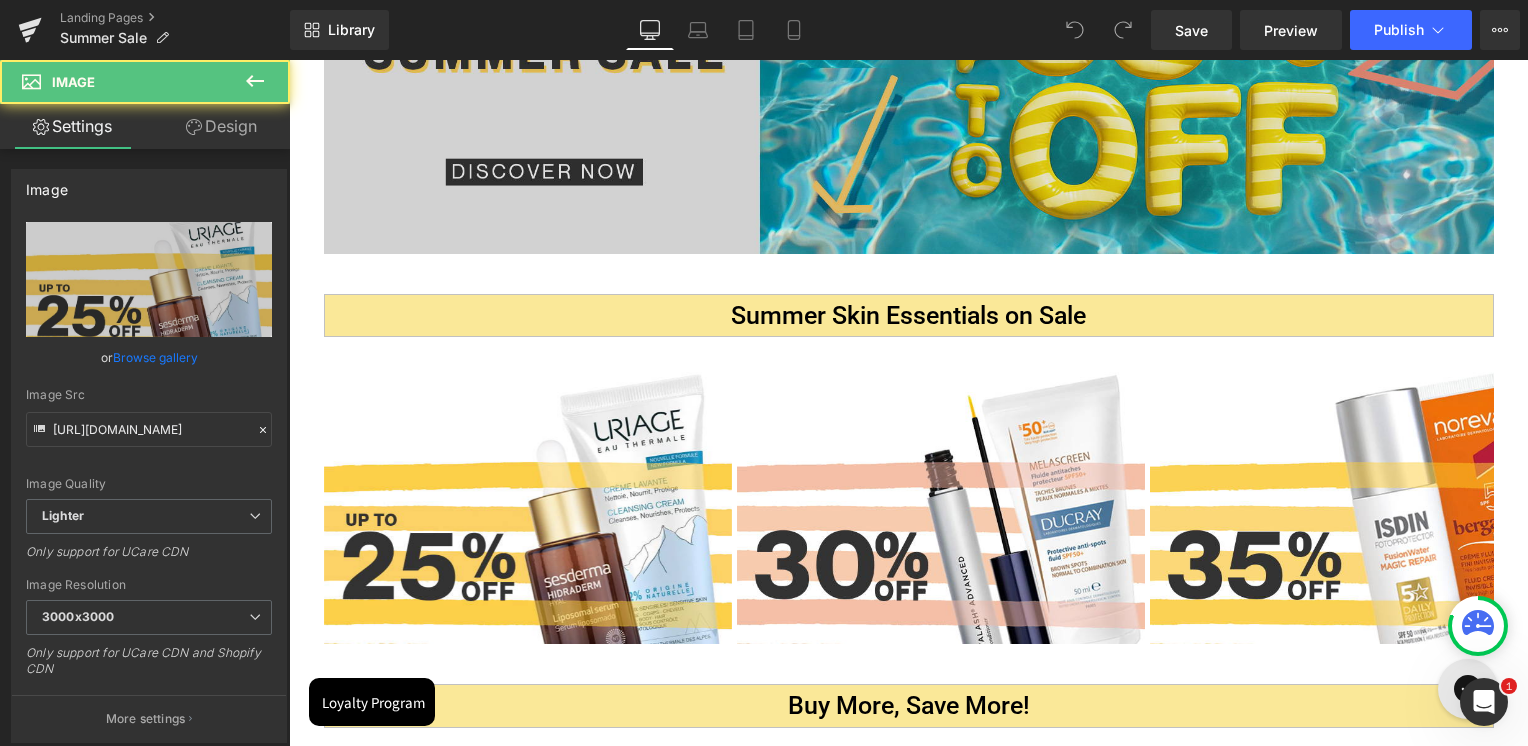 click at bounding box center [909, 51] 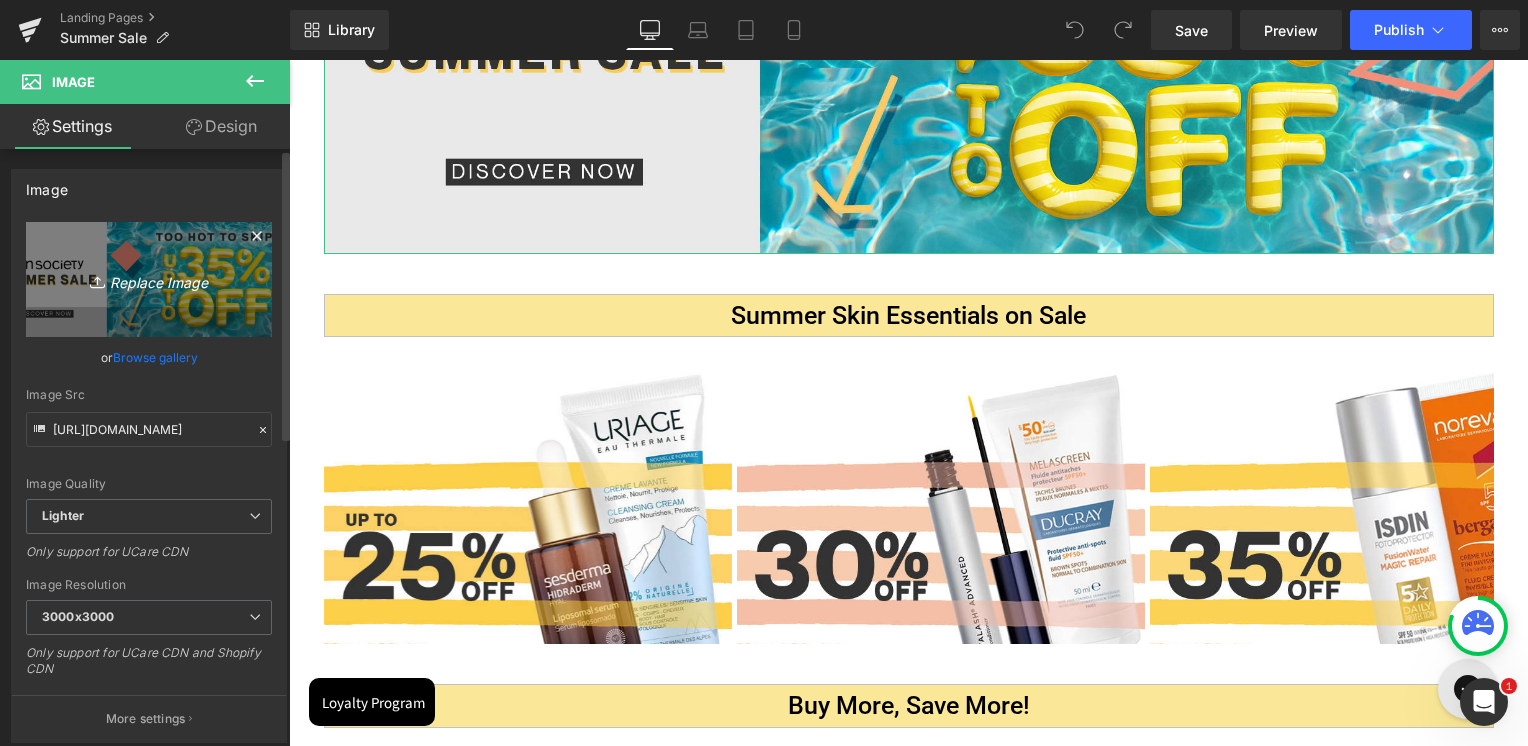click on "Replace Image" at bounding box center (149, 279) 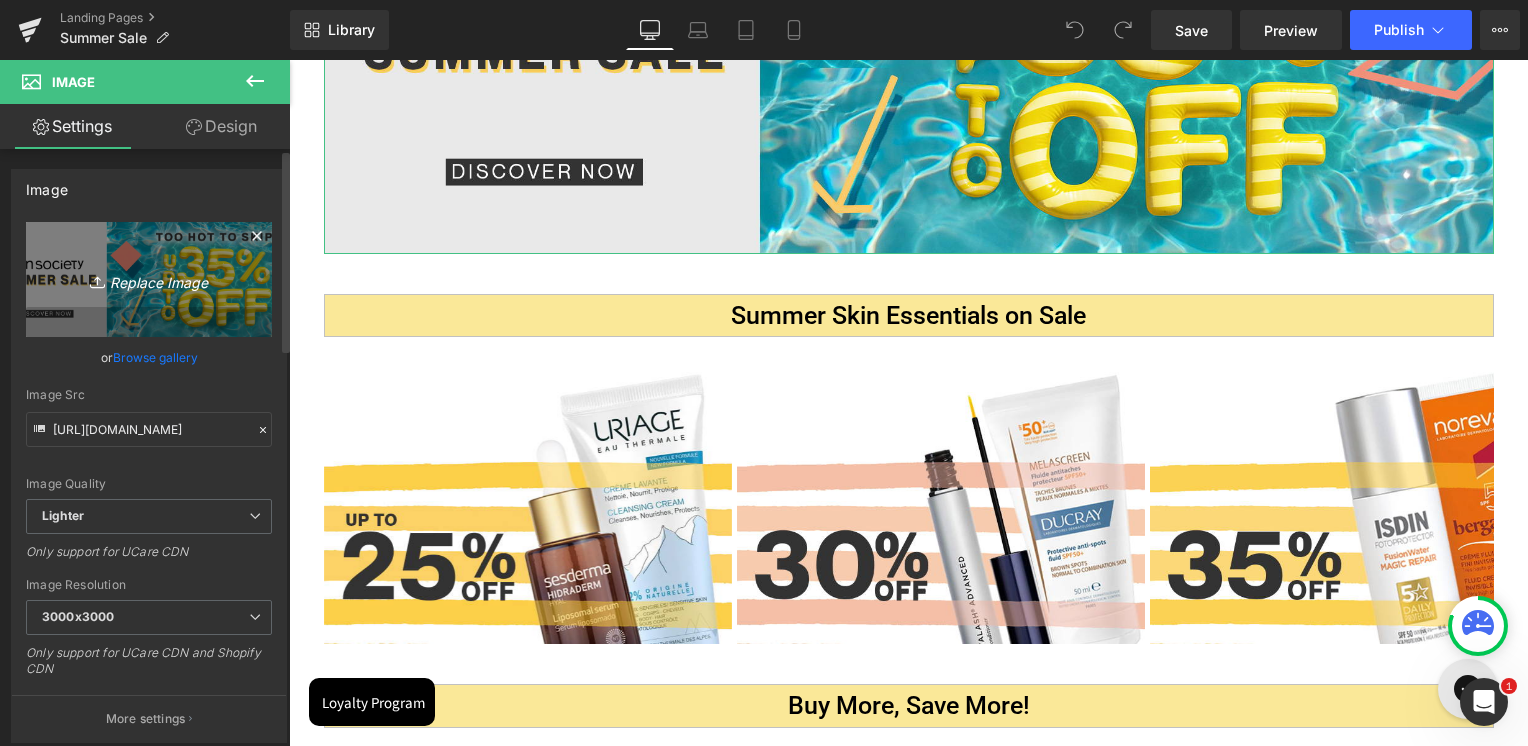 type on "C:\fakepath\Summer Sale homepage banner.jpg" 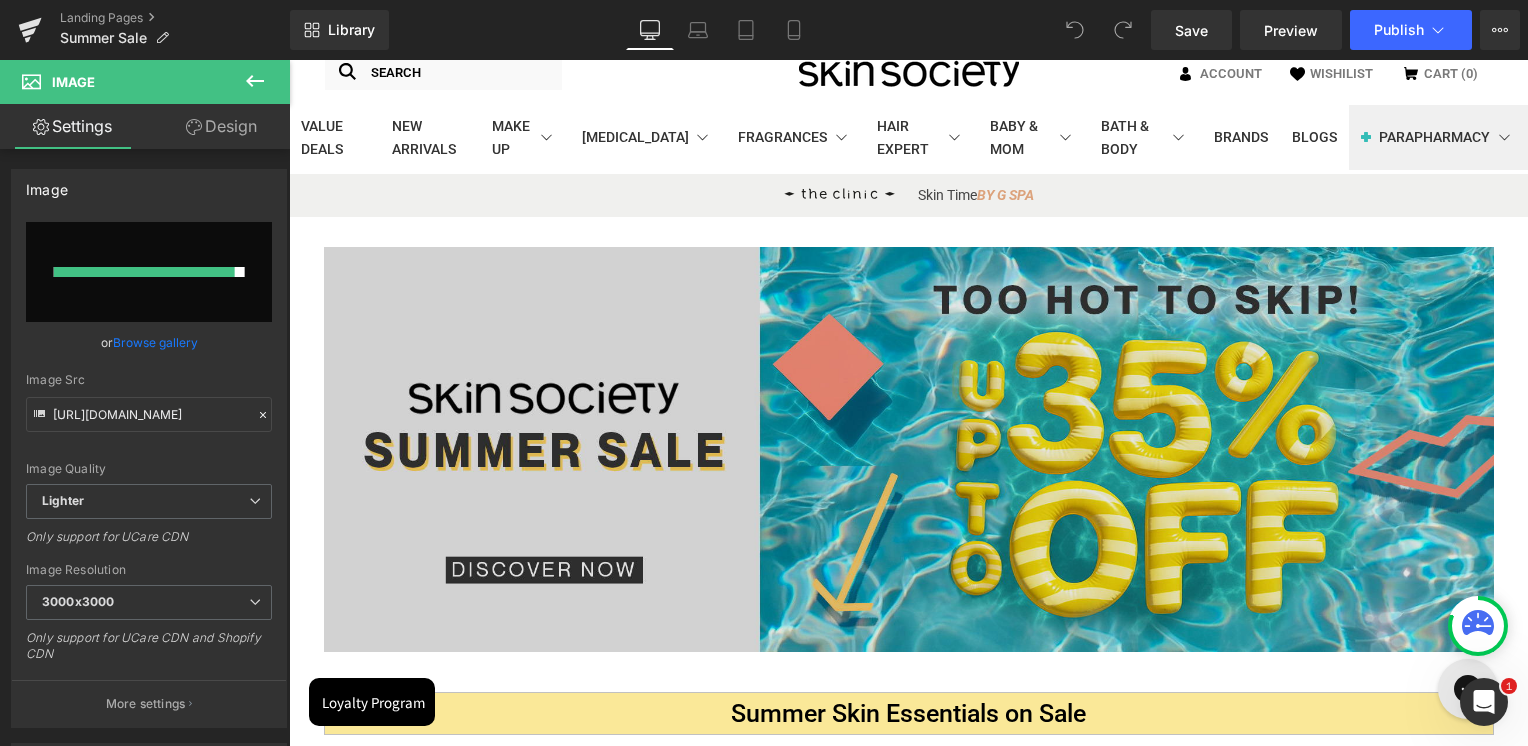 scroll, scrollTop: 100, scrollLeft: 0, axis: vertical 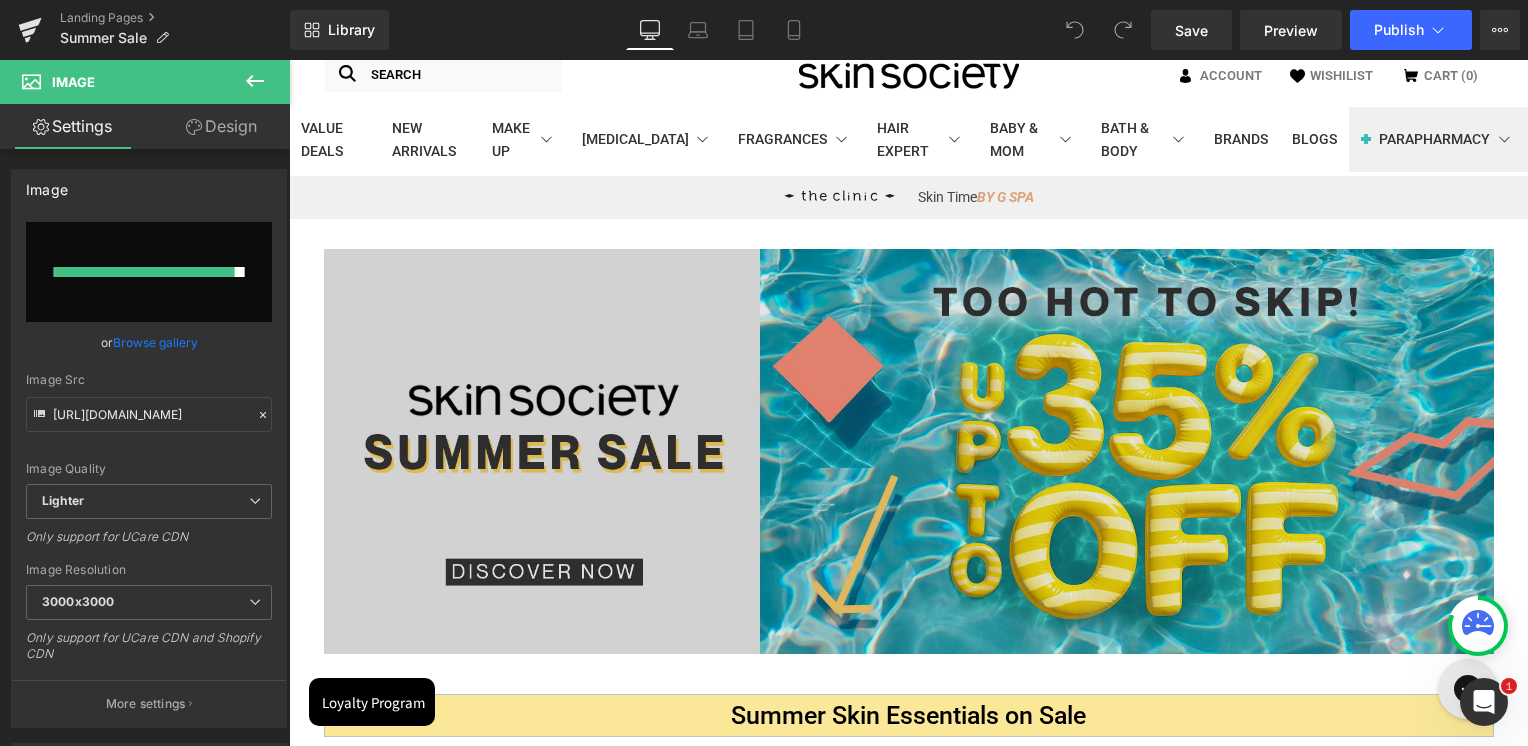 click at bounding box center (909, 451) 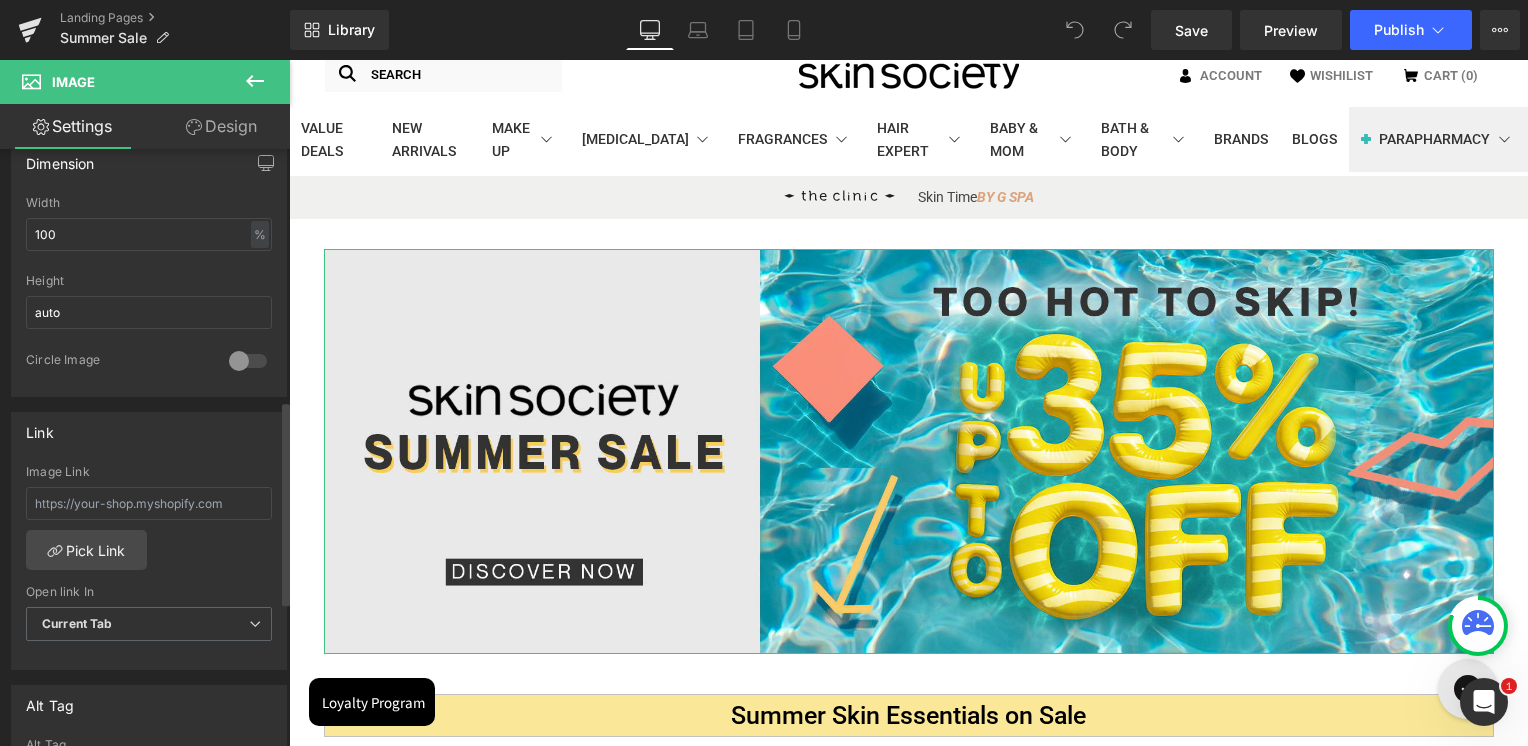 scroll, scrollTop: 900, scrollLeft: 0, axis: vertical 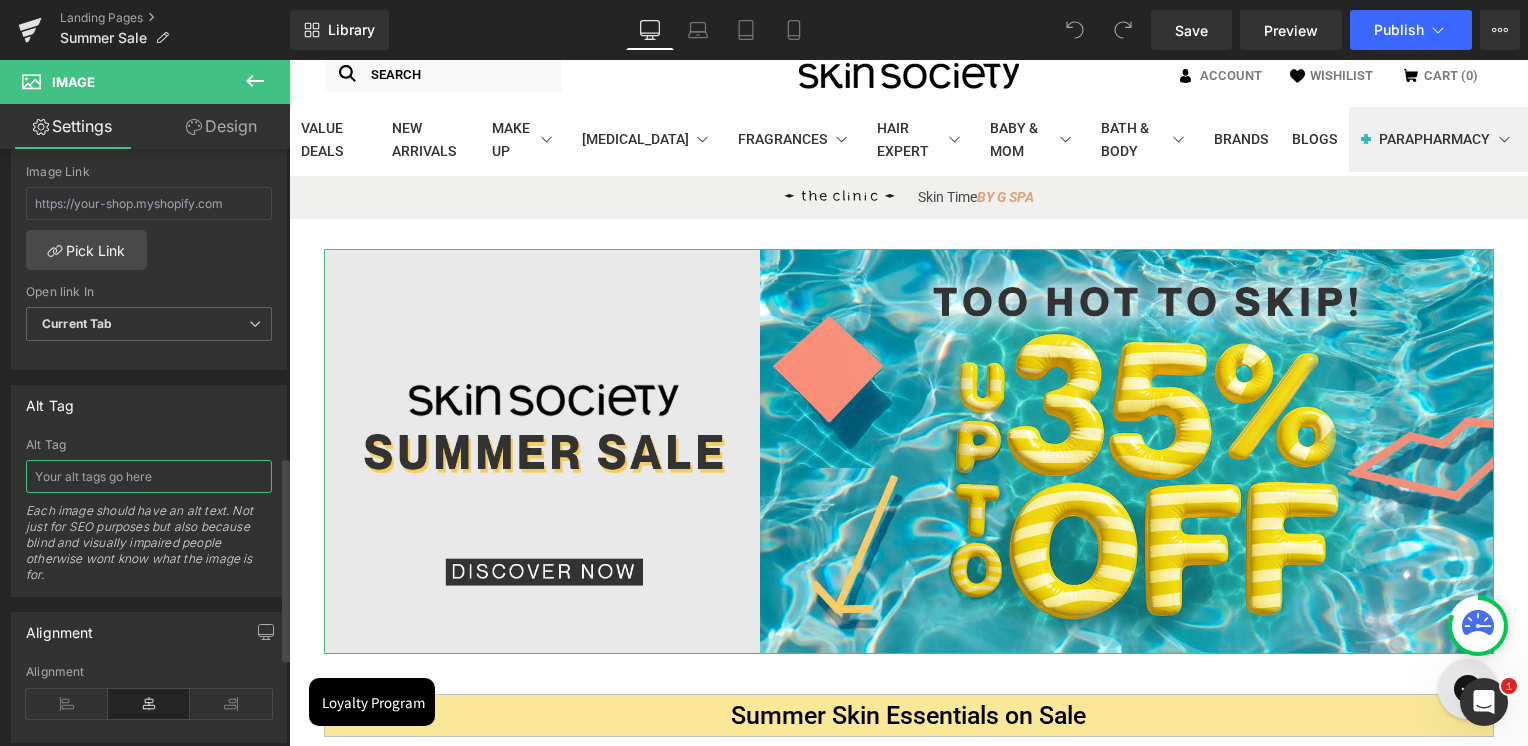 click at bounding box center (149, 476) 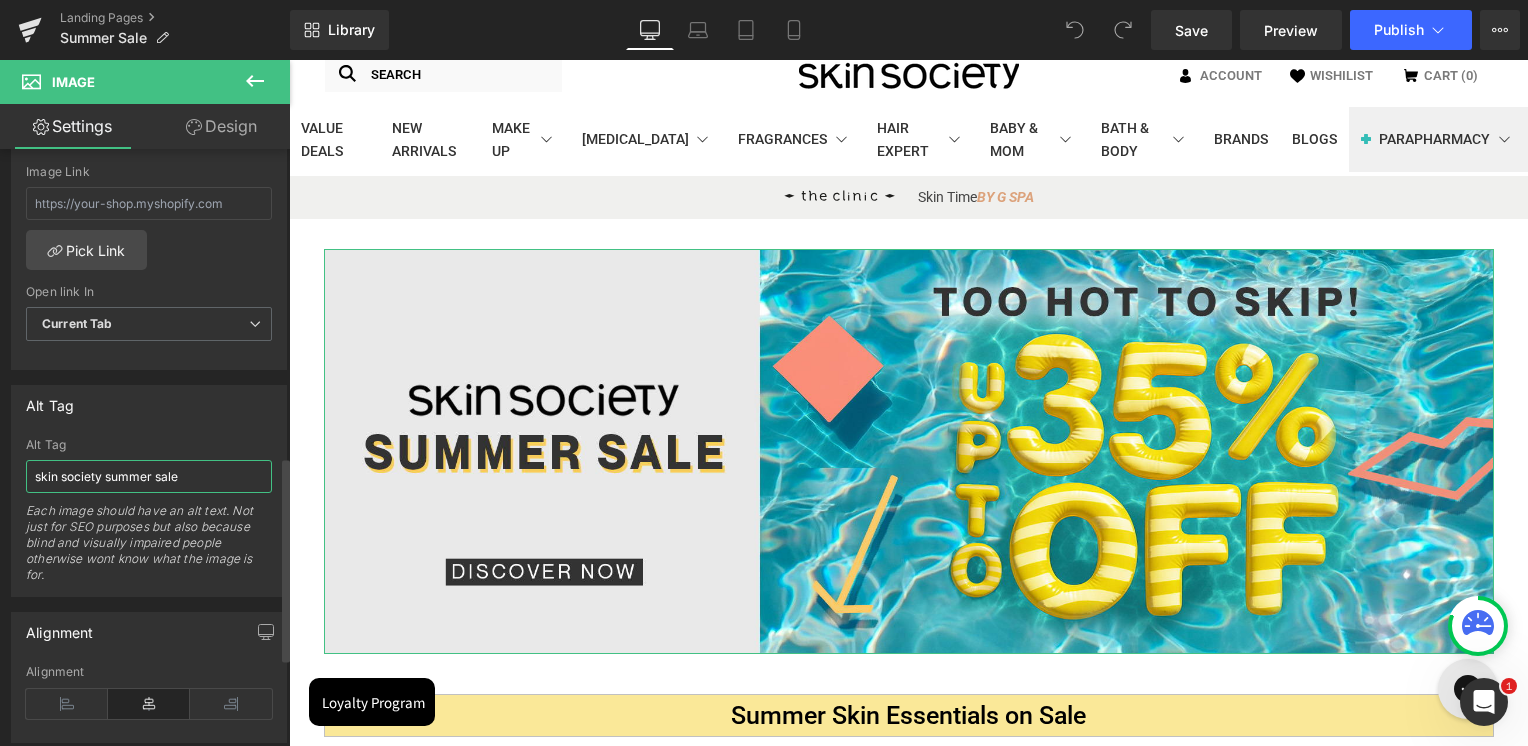 type on "skin society summer sale" 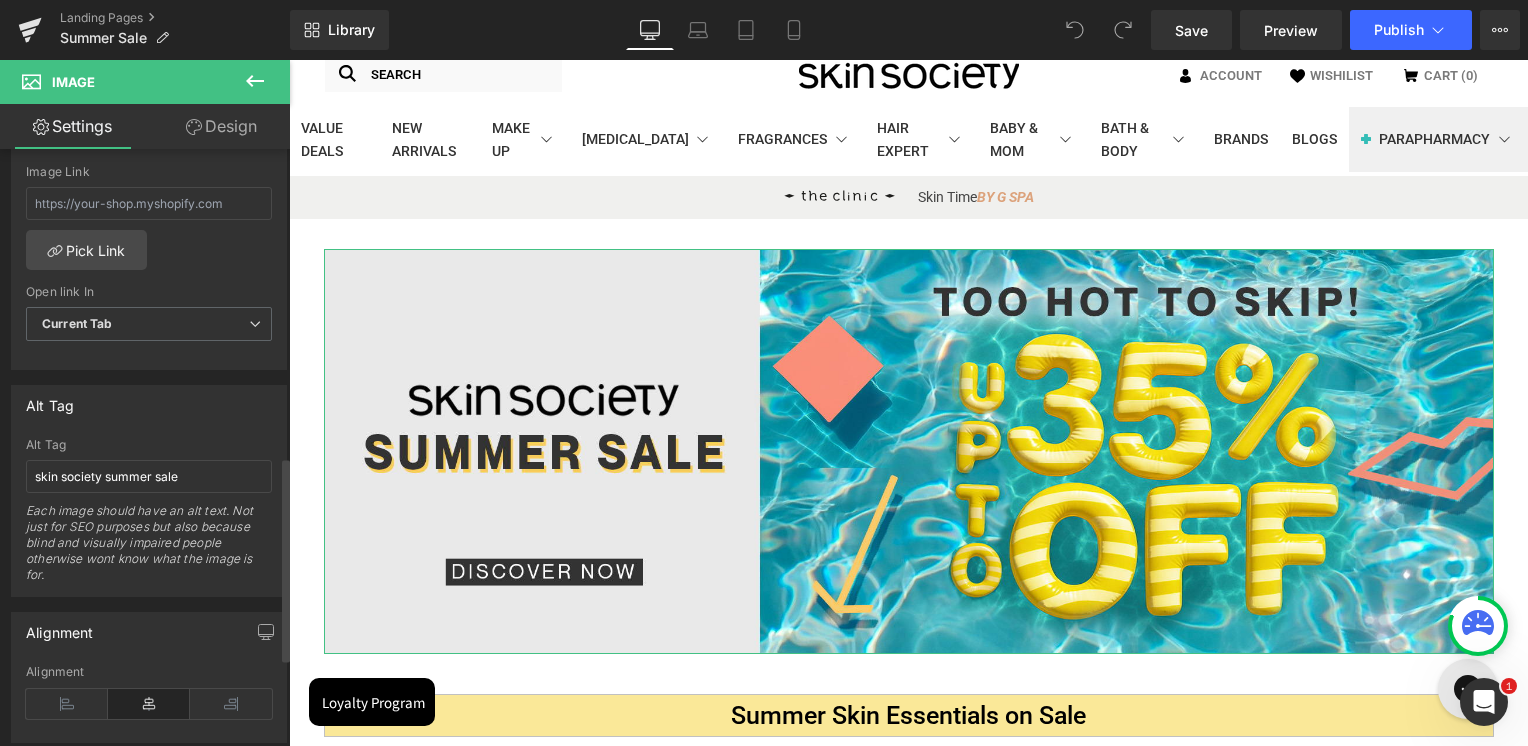 click on "Alt Tag" at bounding box center (149, 445) 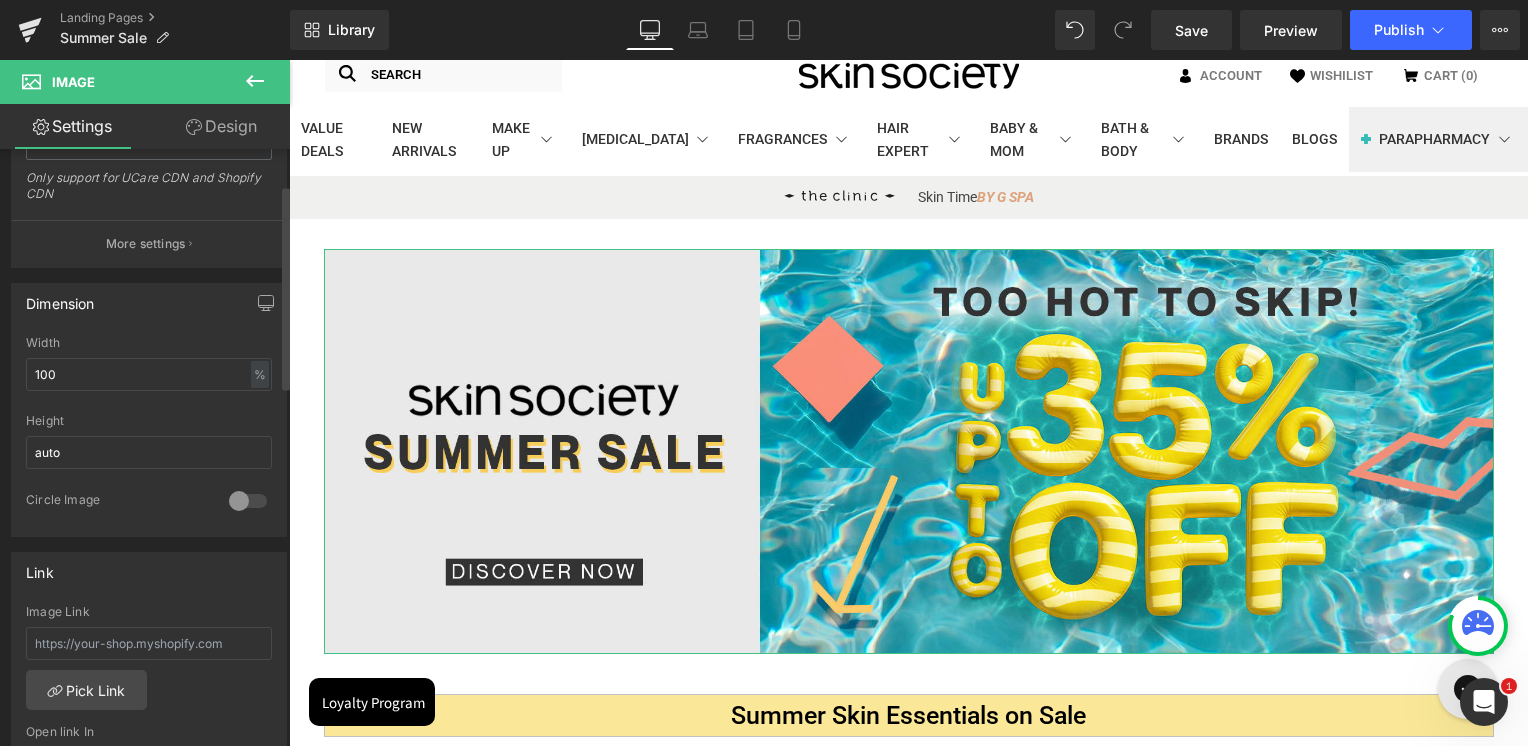 scroll, scrollTop: 100, scrollLeft: 0, axis: vertical 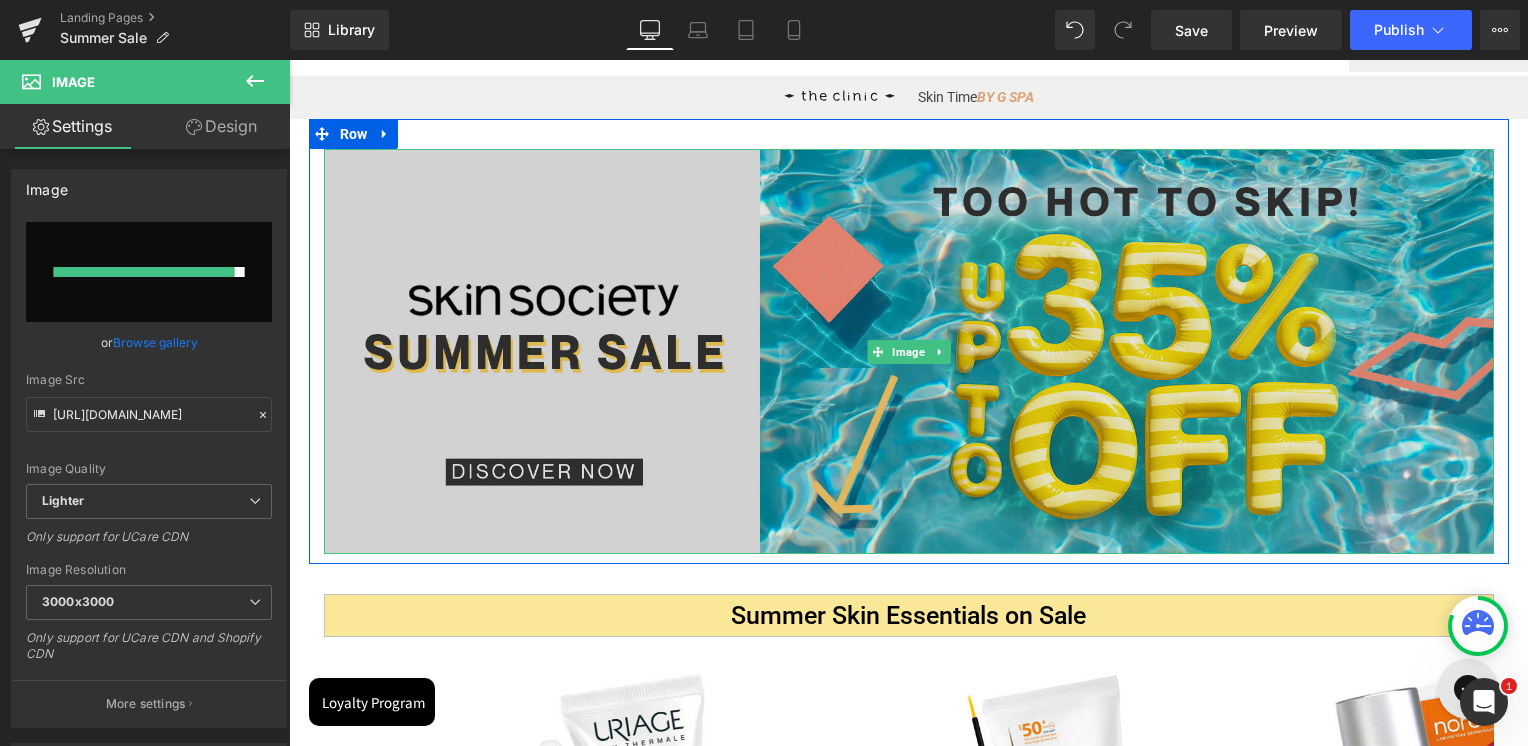 click at bounding box center (909, 351) 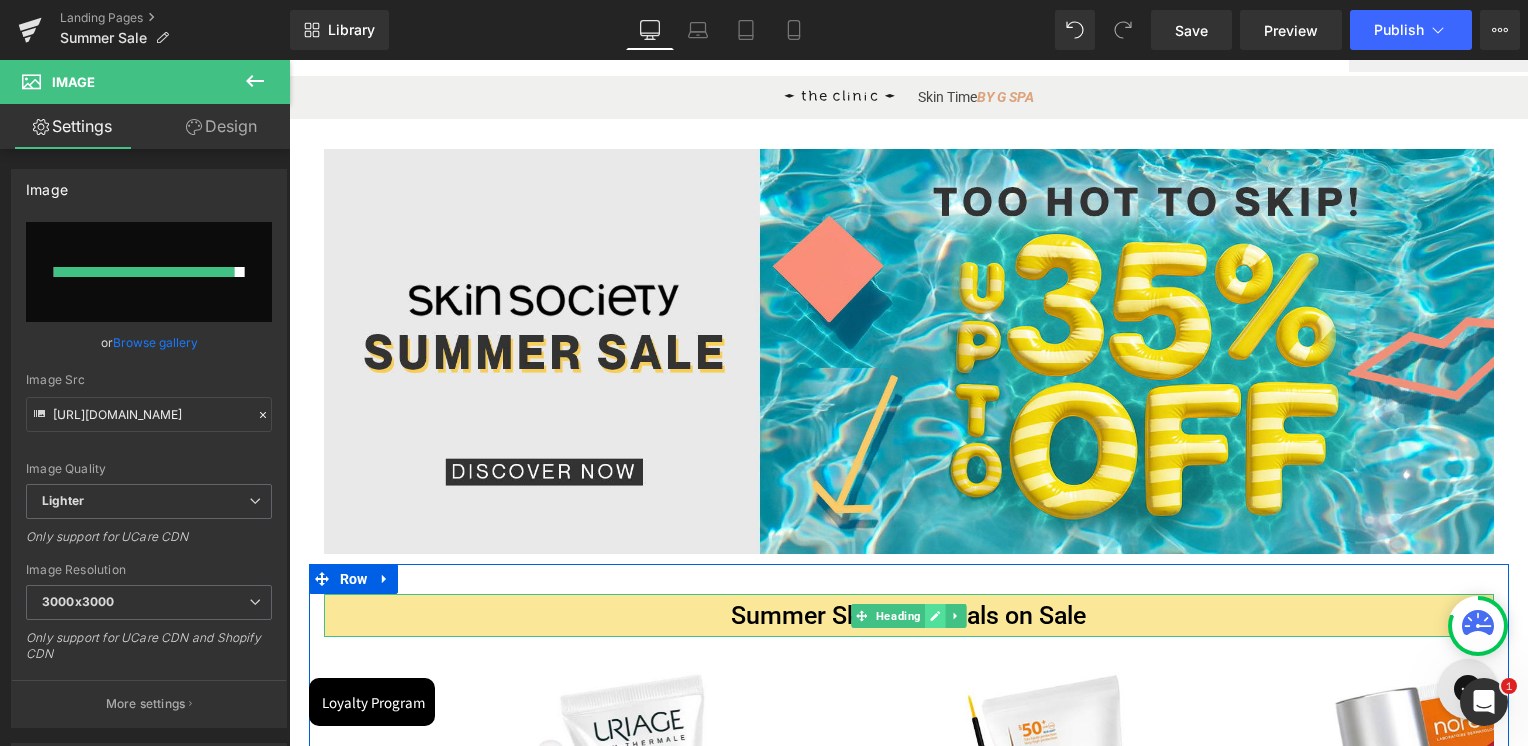click 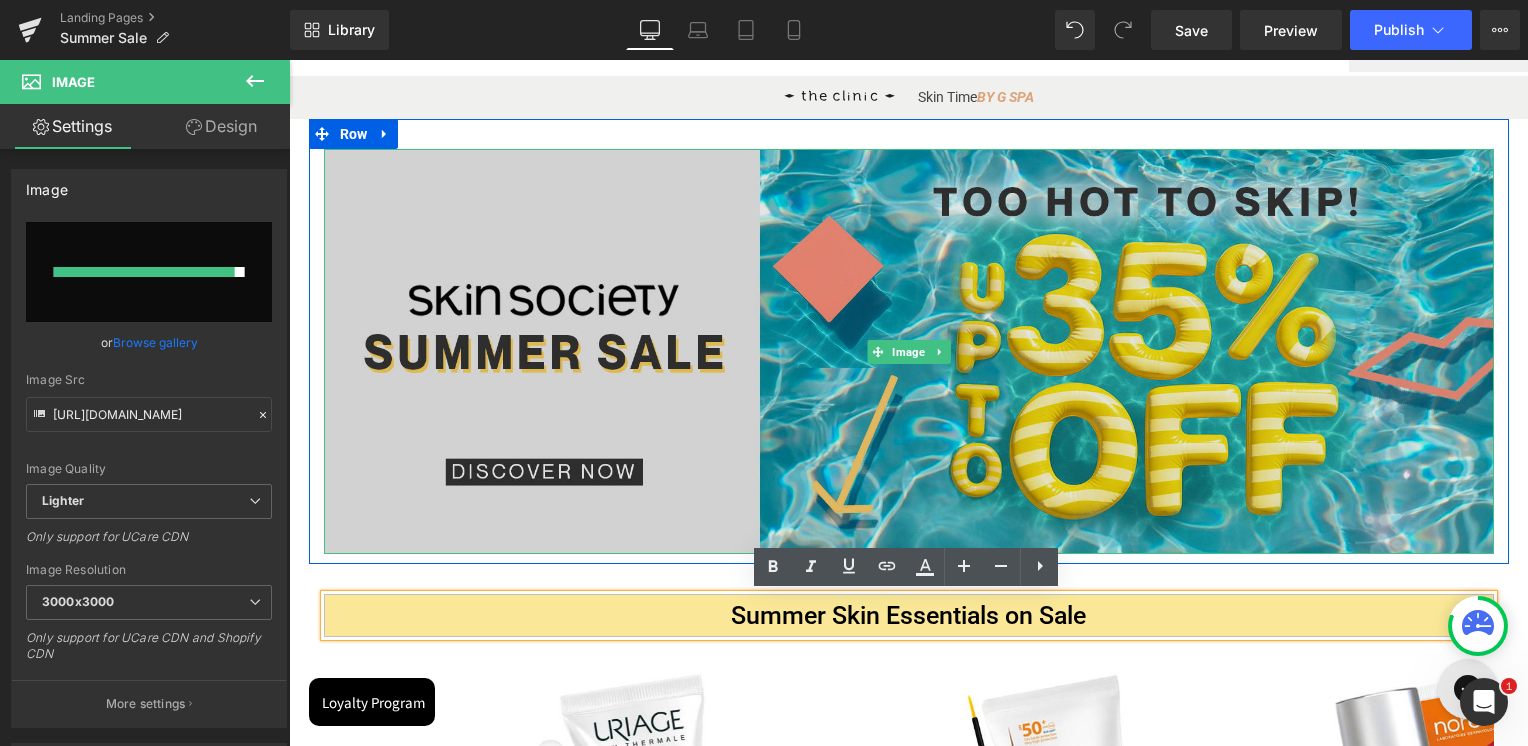 click at bounding box center (909, 351) 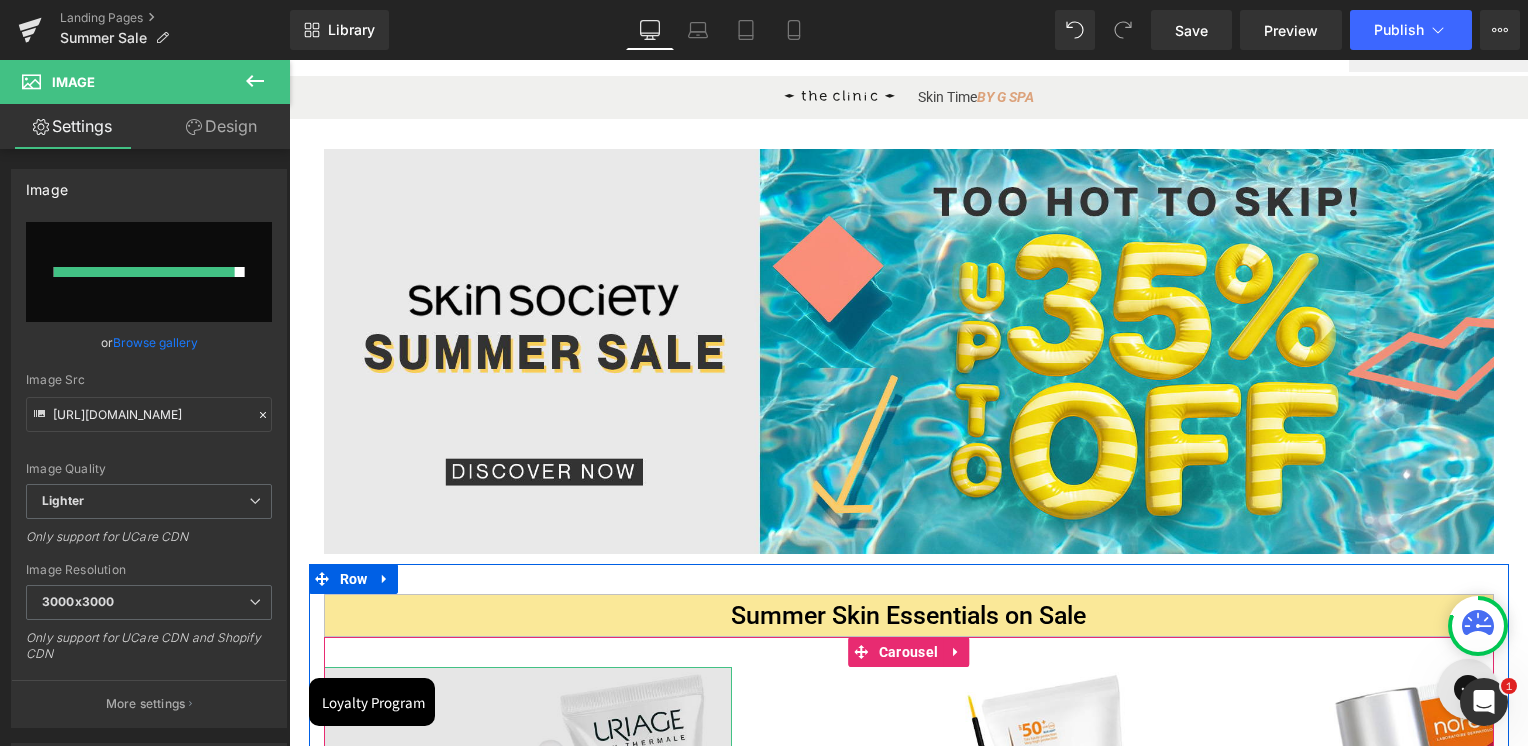 click at bounding box center (528, 805) 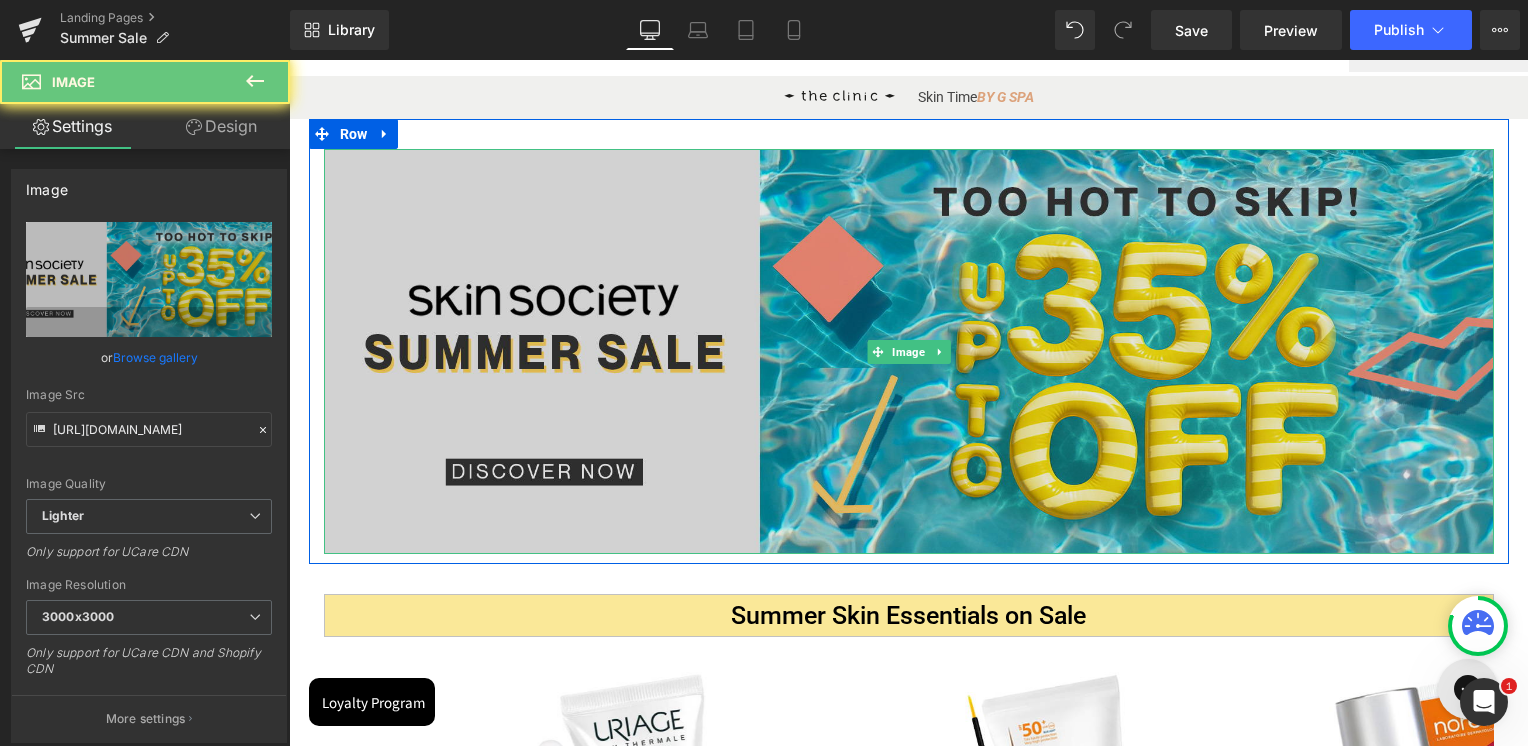 click at bounding box center [909, 351] 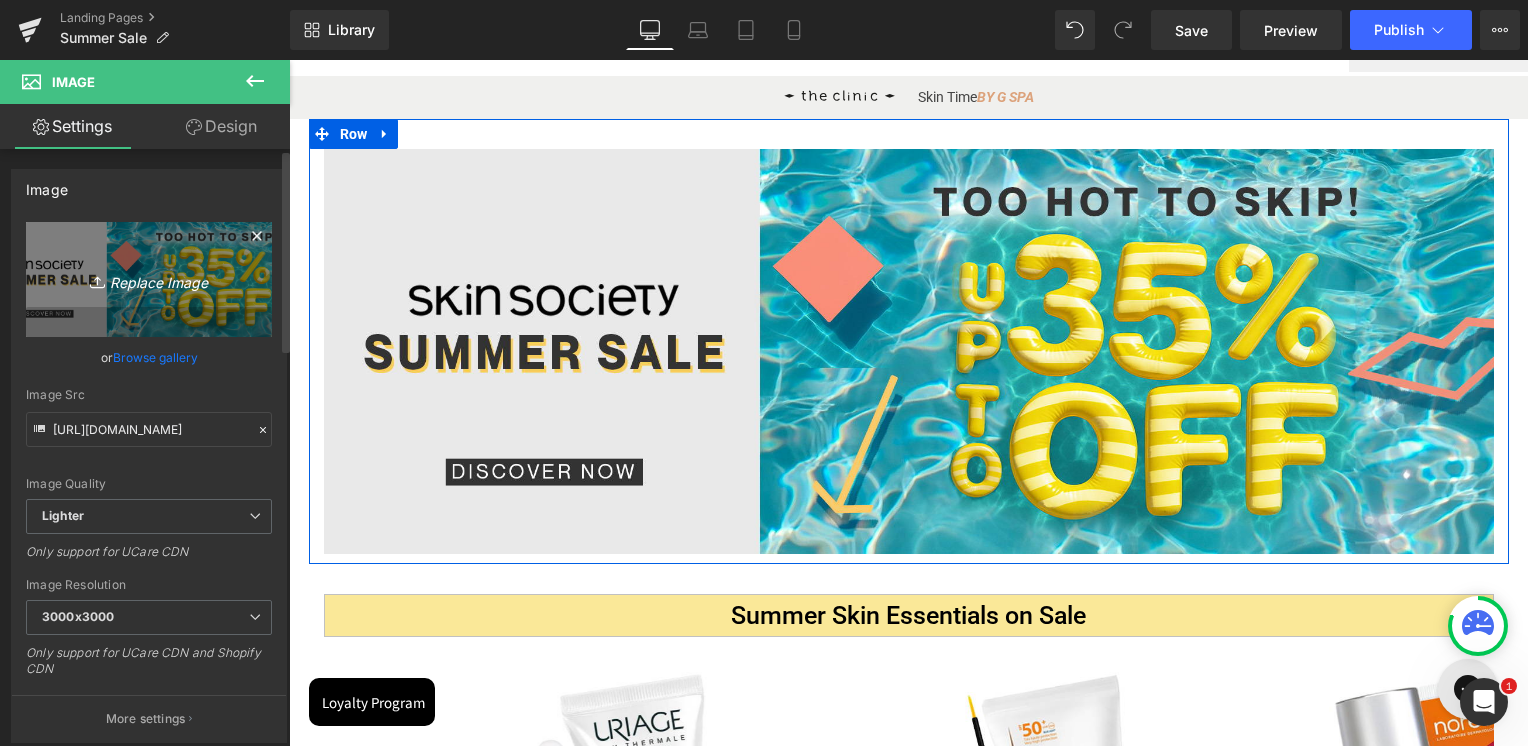 click on "Replace Image" at bounding box center (149, 279) 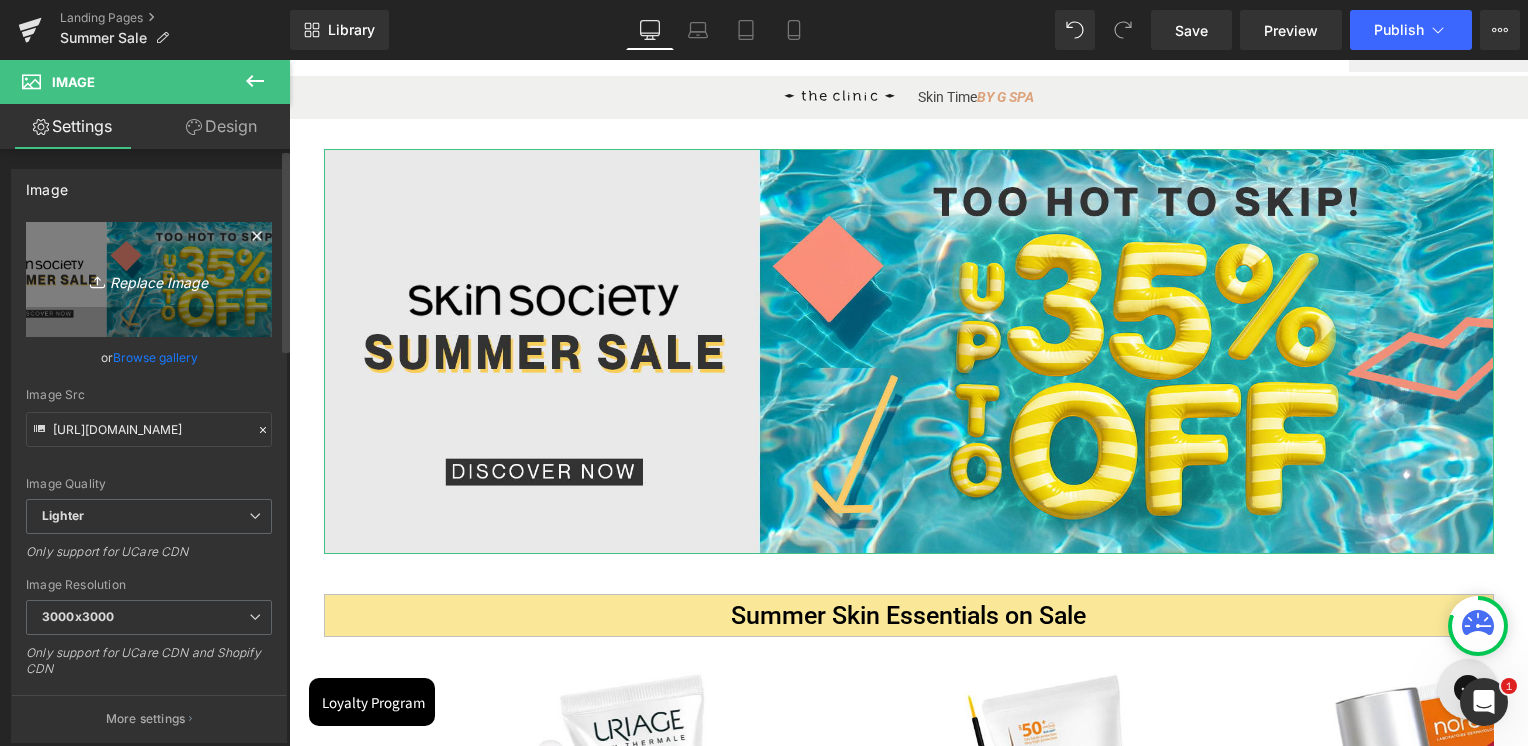 type on "C:\fakepath\Summer Sale homepage banner.jpg" 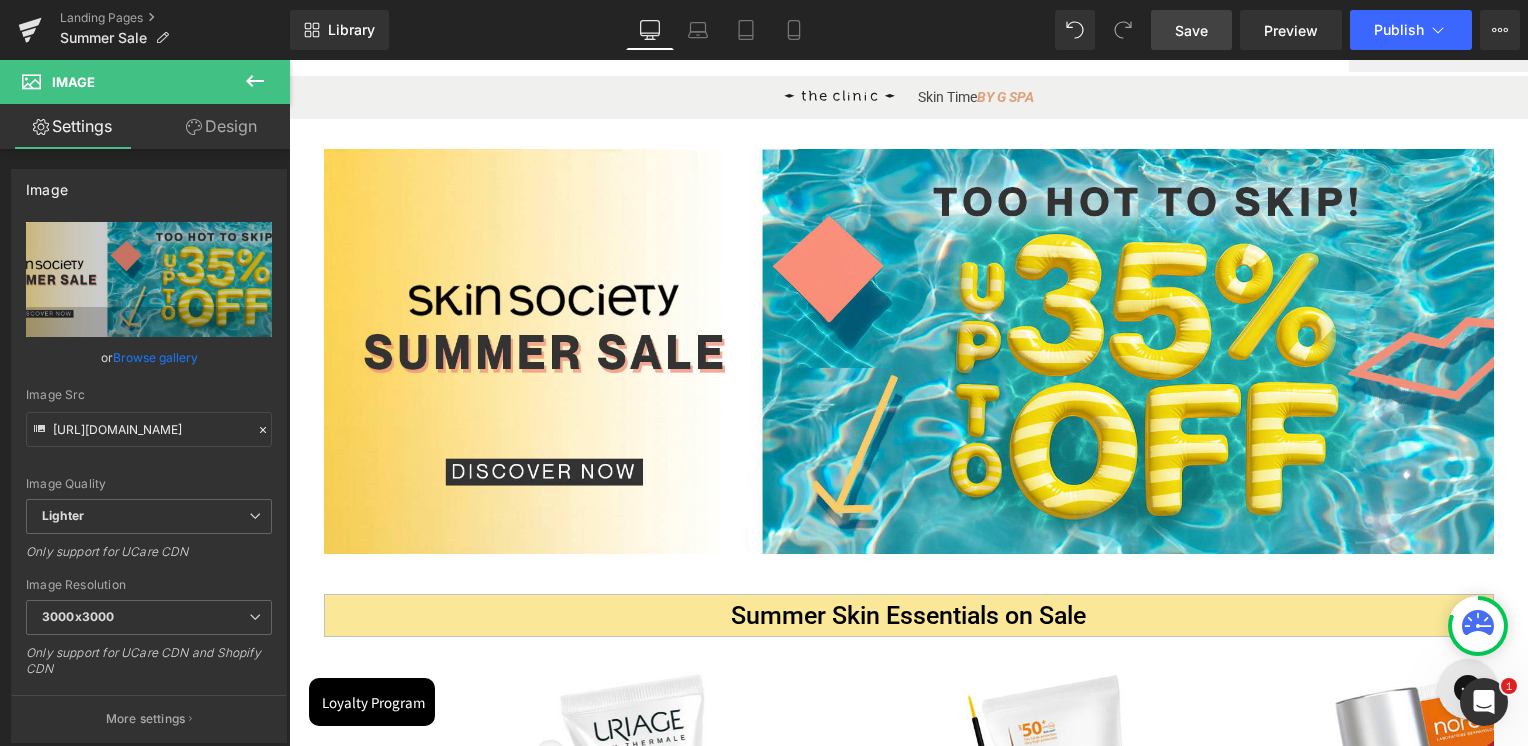 click on "Save" at bounding box center (1191, 30) 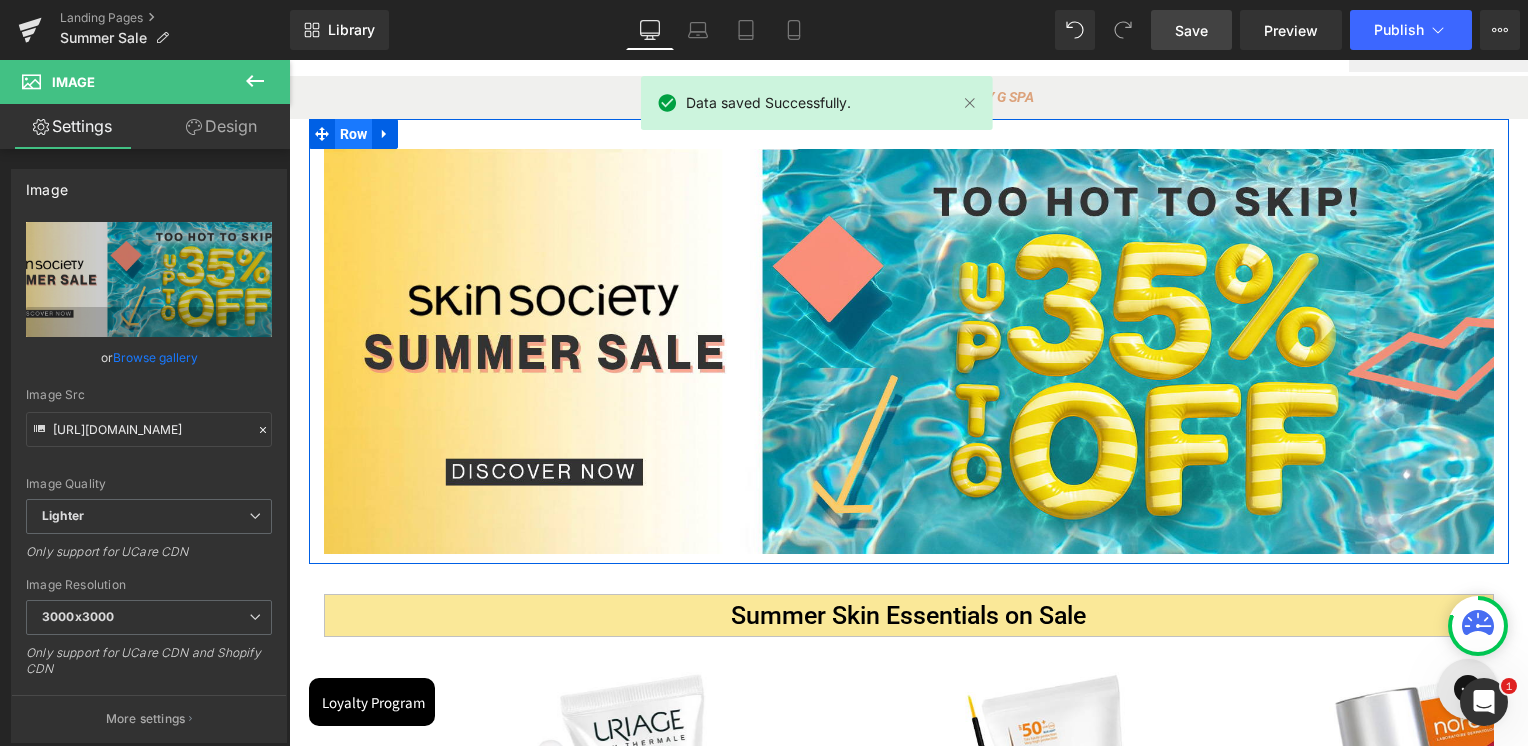 click on "Row" at bounding box center [354, 134] 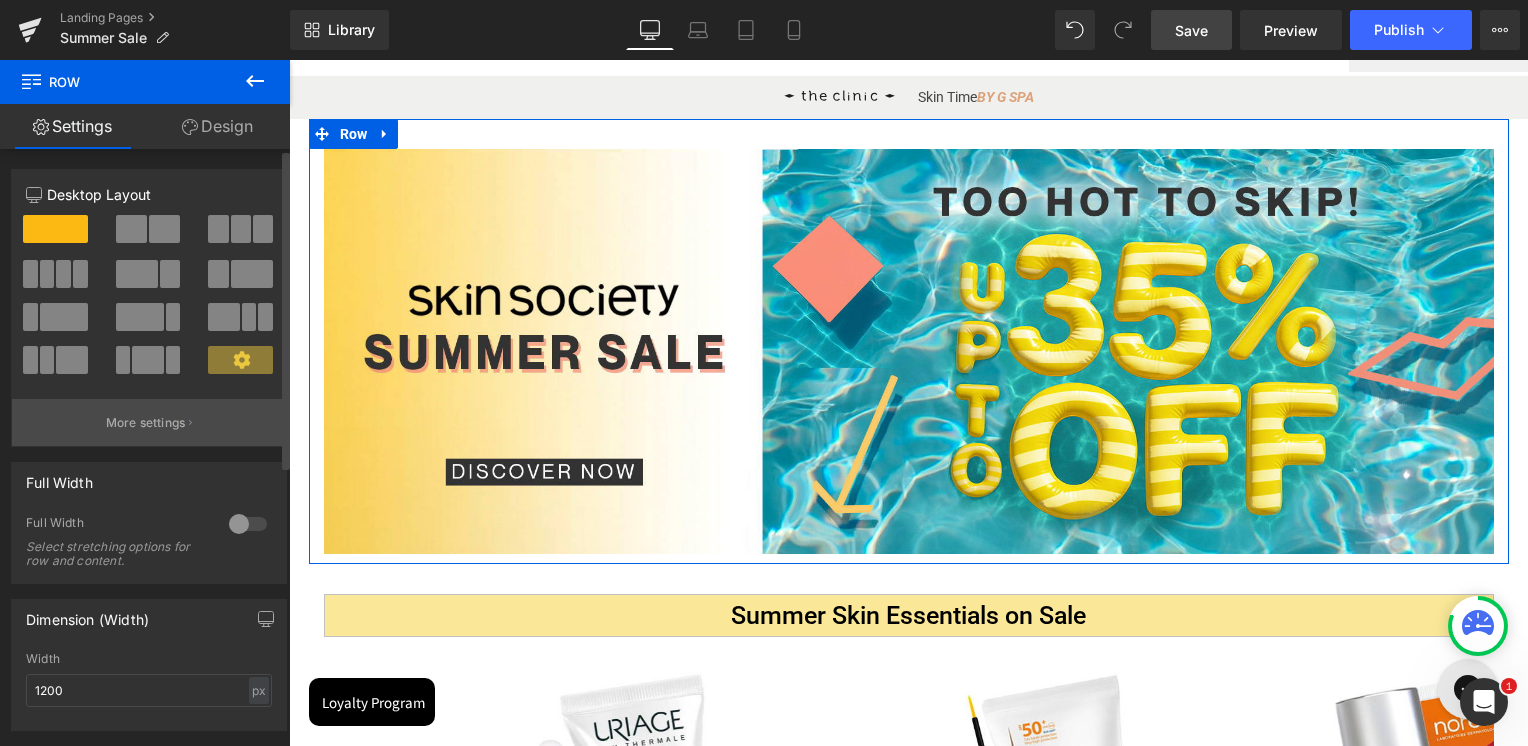 click on "More settings" at bounding box center (146, 423) 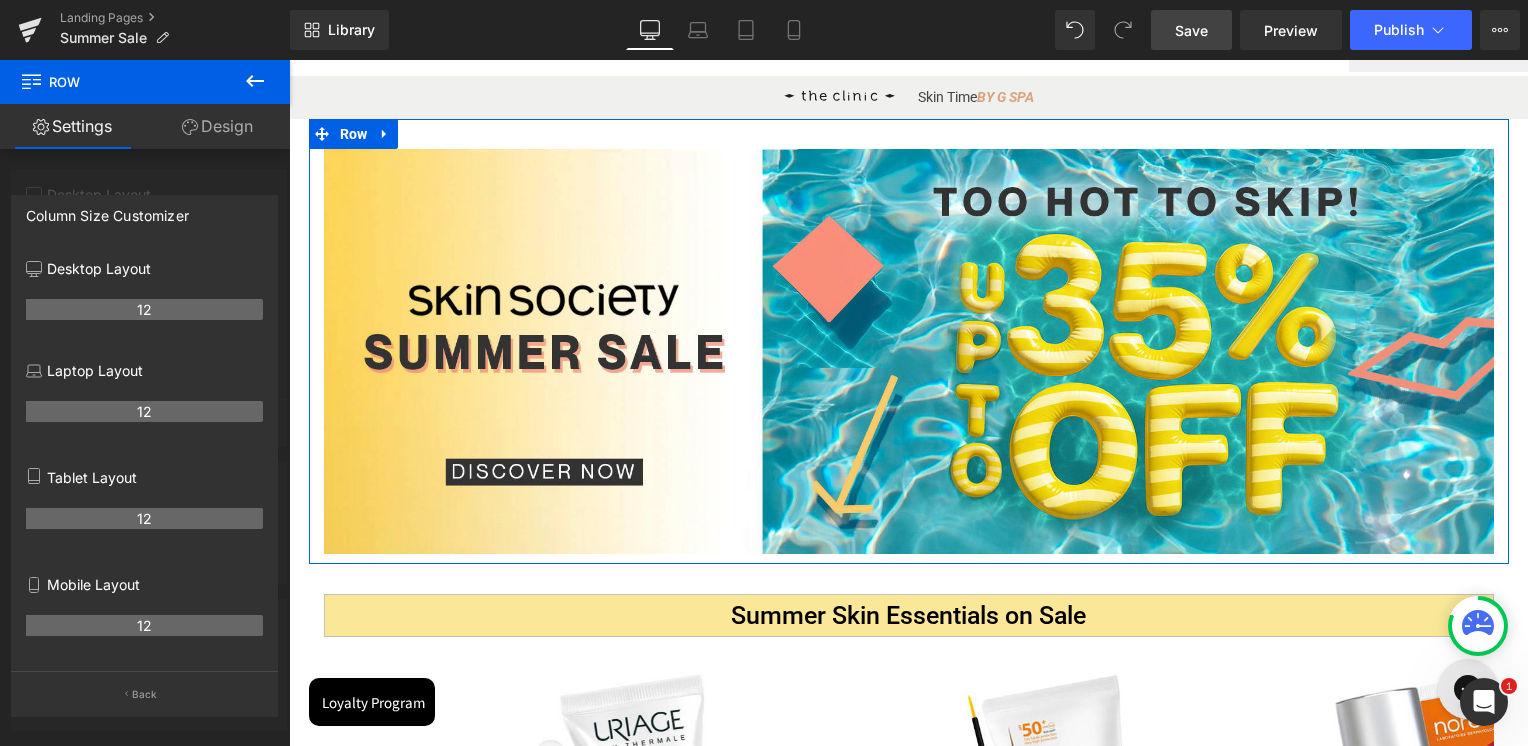 click on "Mobile Layout 12" at bounding box center [144, 617] 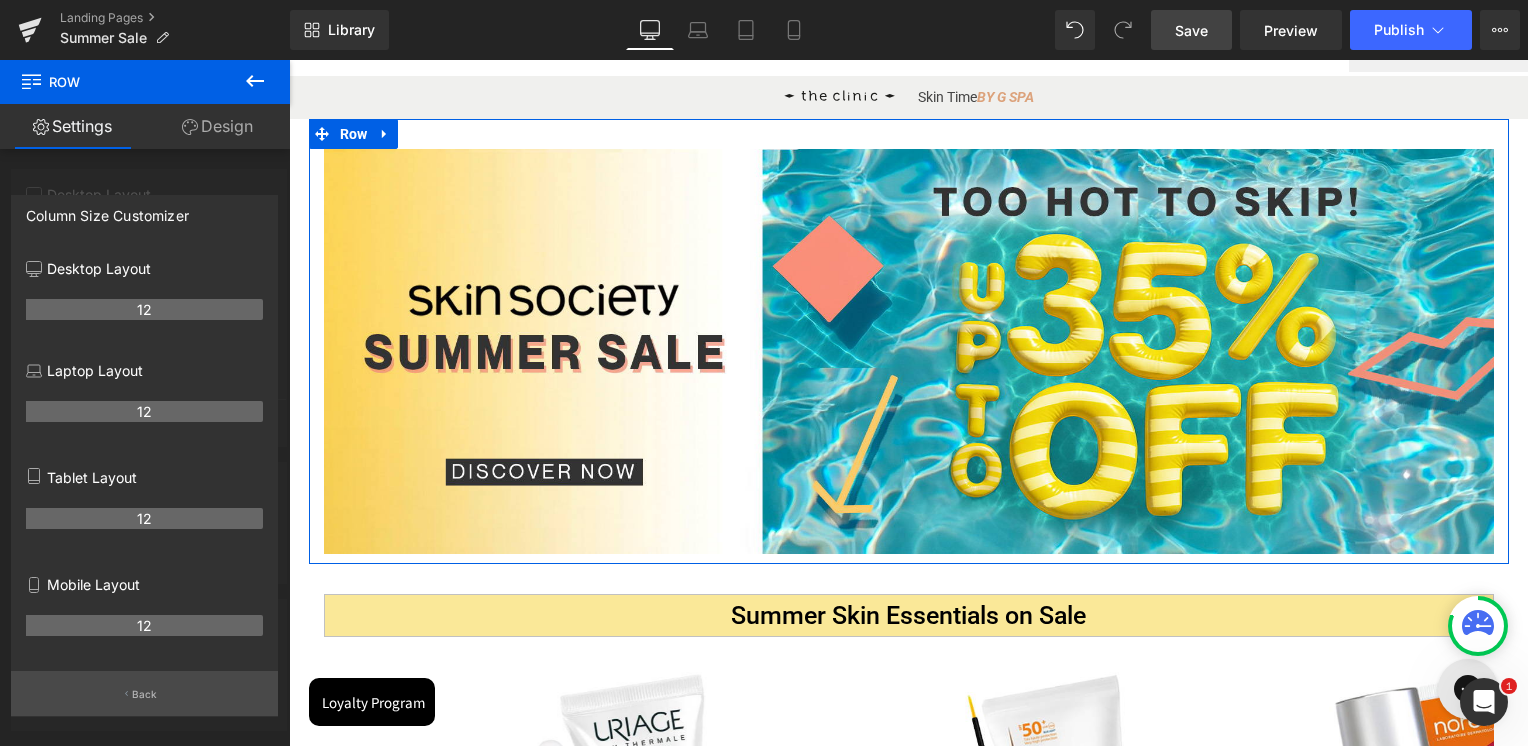 click on "Back" at bounding box center (145, 694) 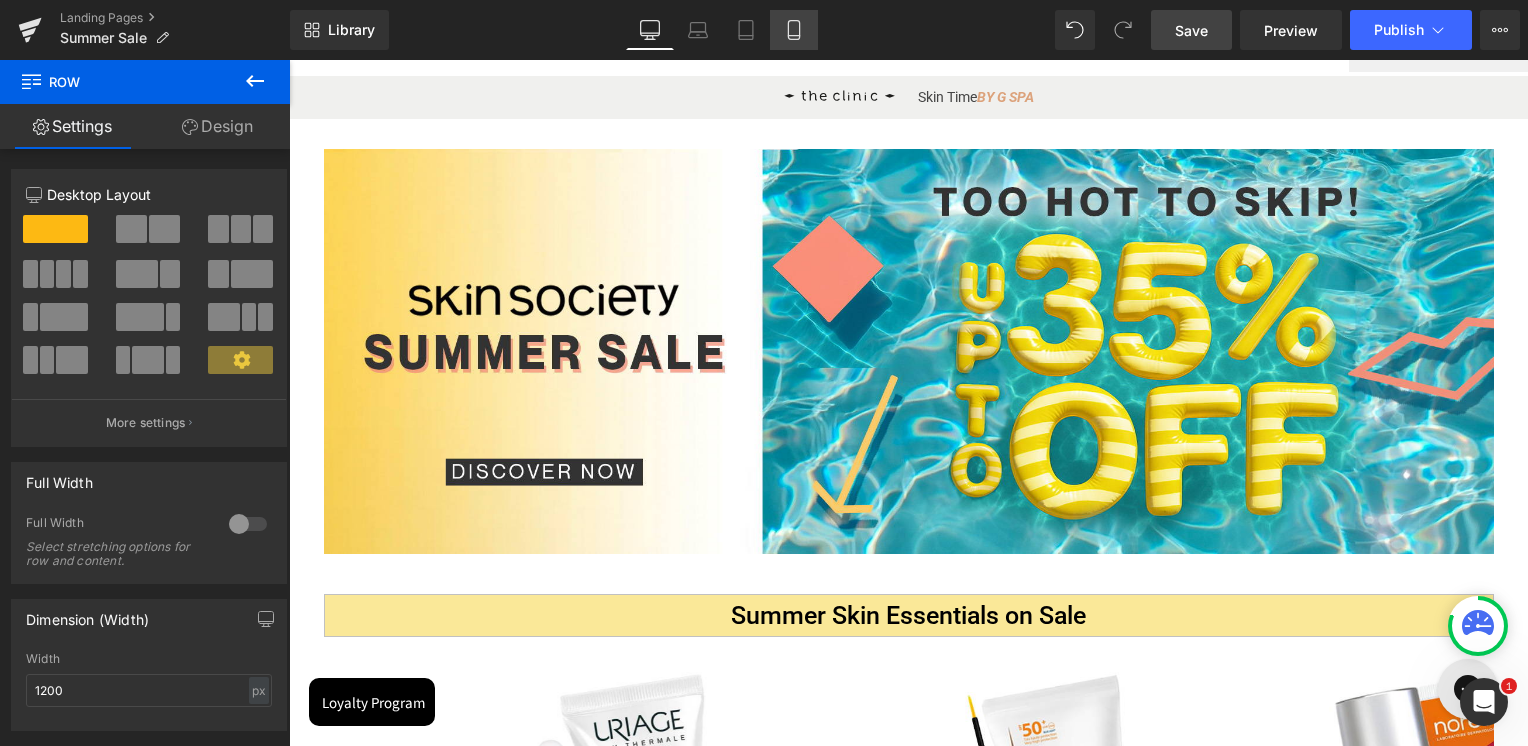 click 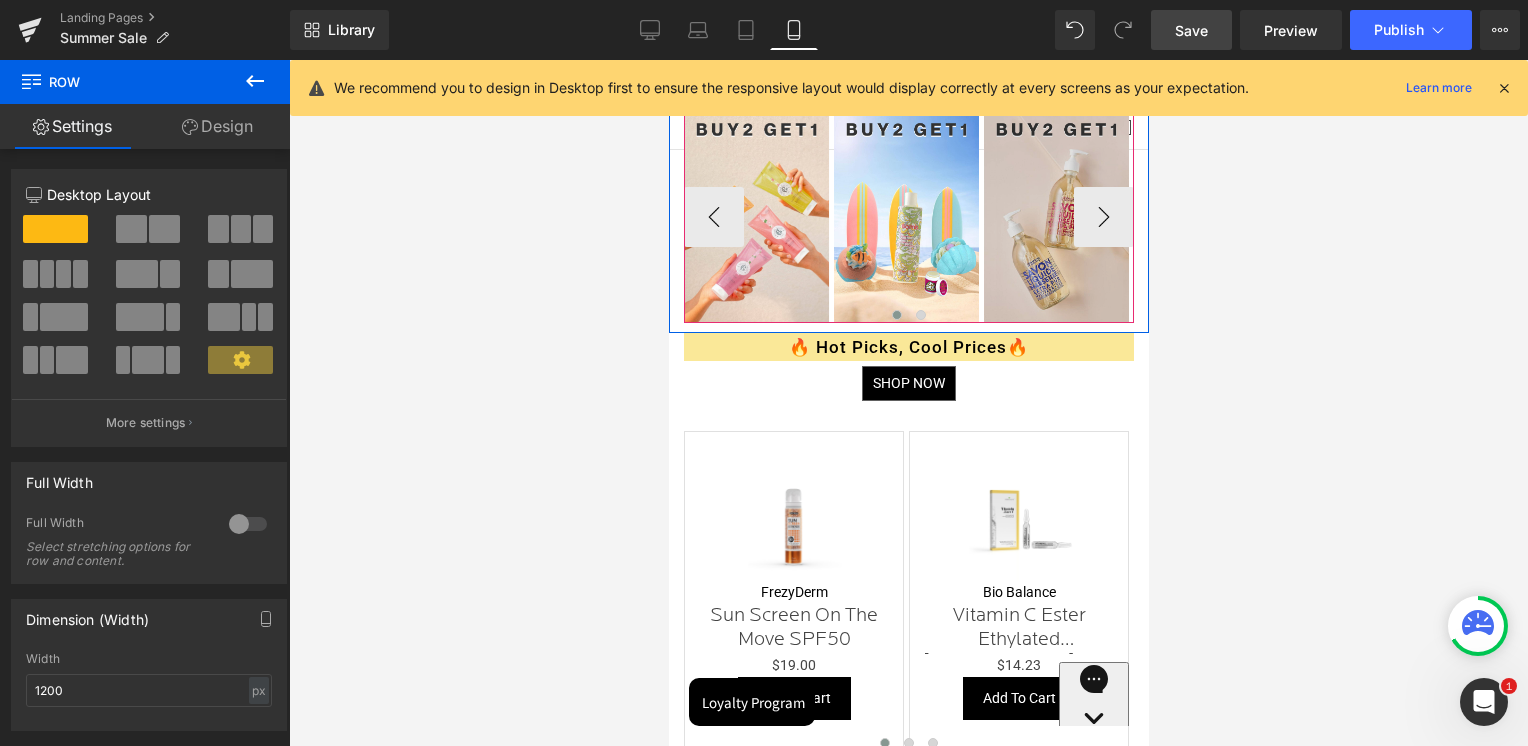 scroll, scrollTop: 700, scrollLeft: 0, axis: vertical 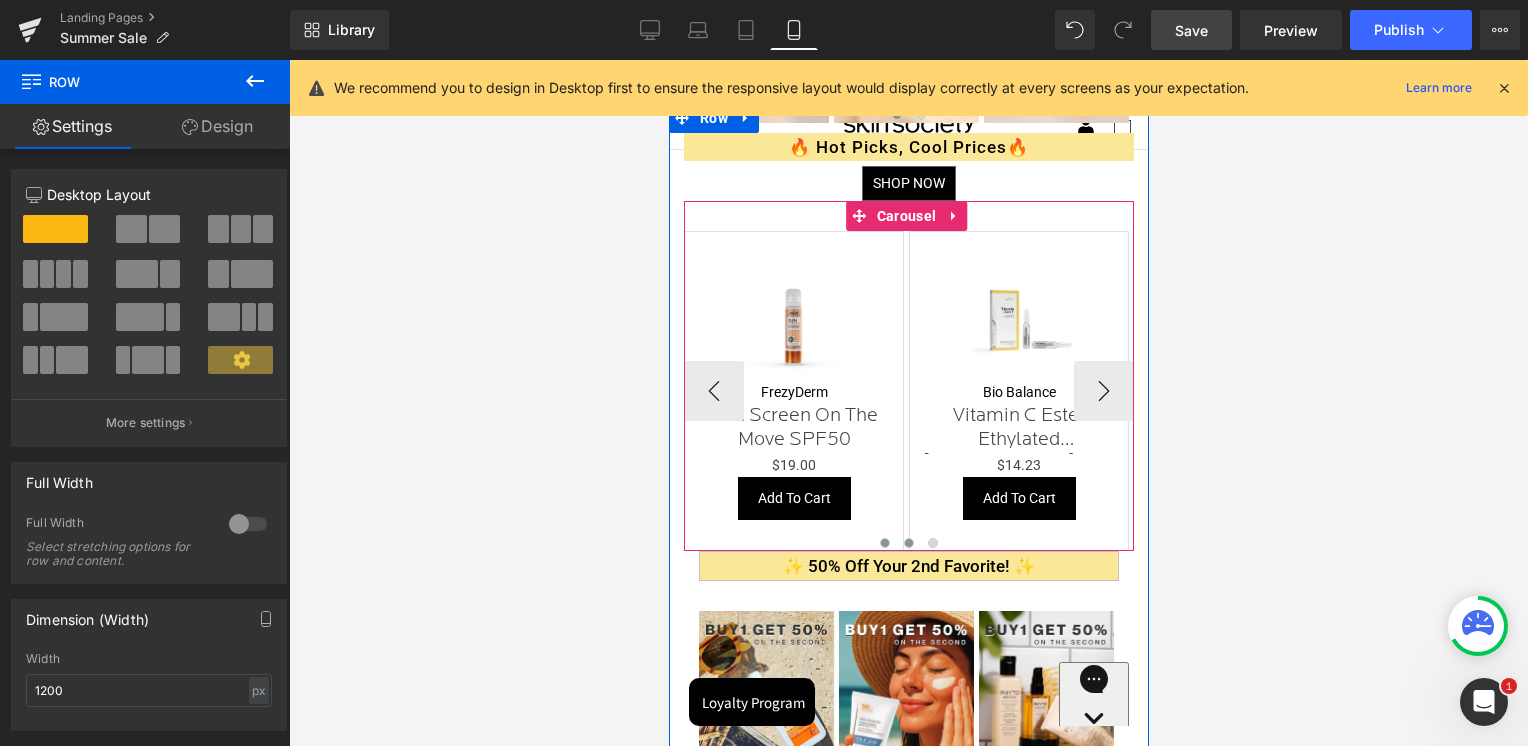 click at bounding box center (908, 543) 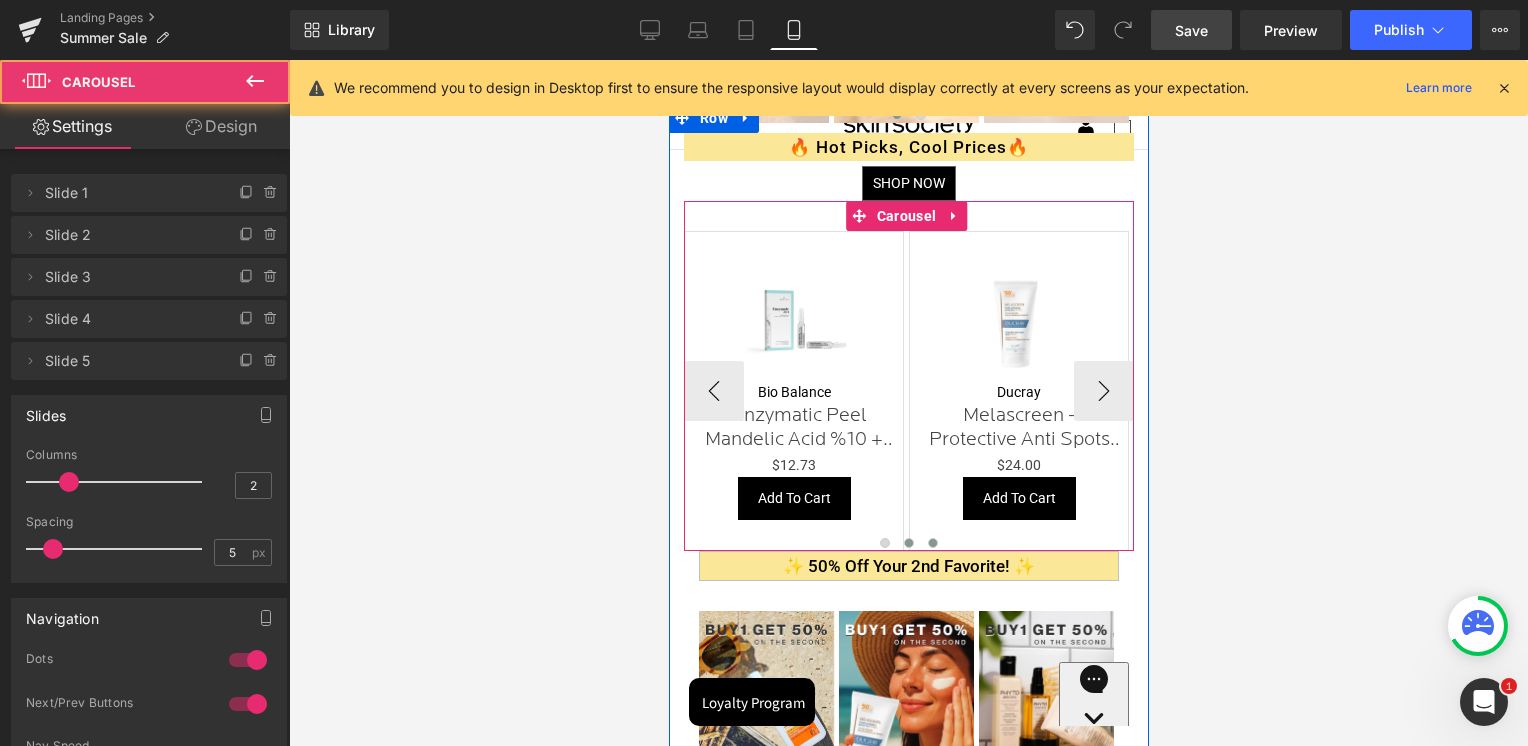 click at bounding box center (932, 543) 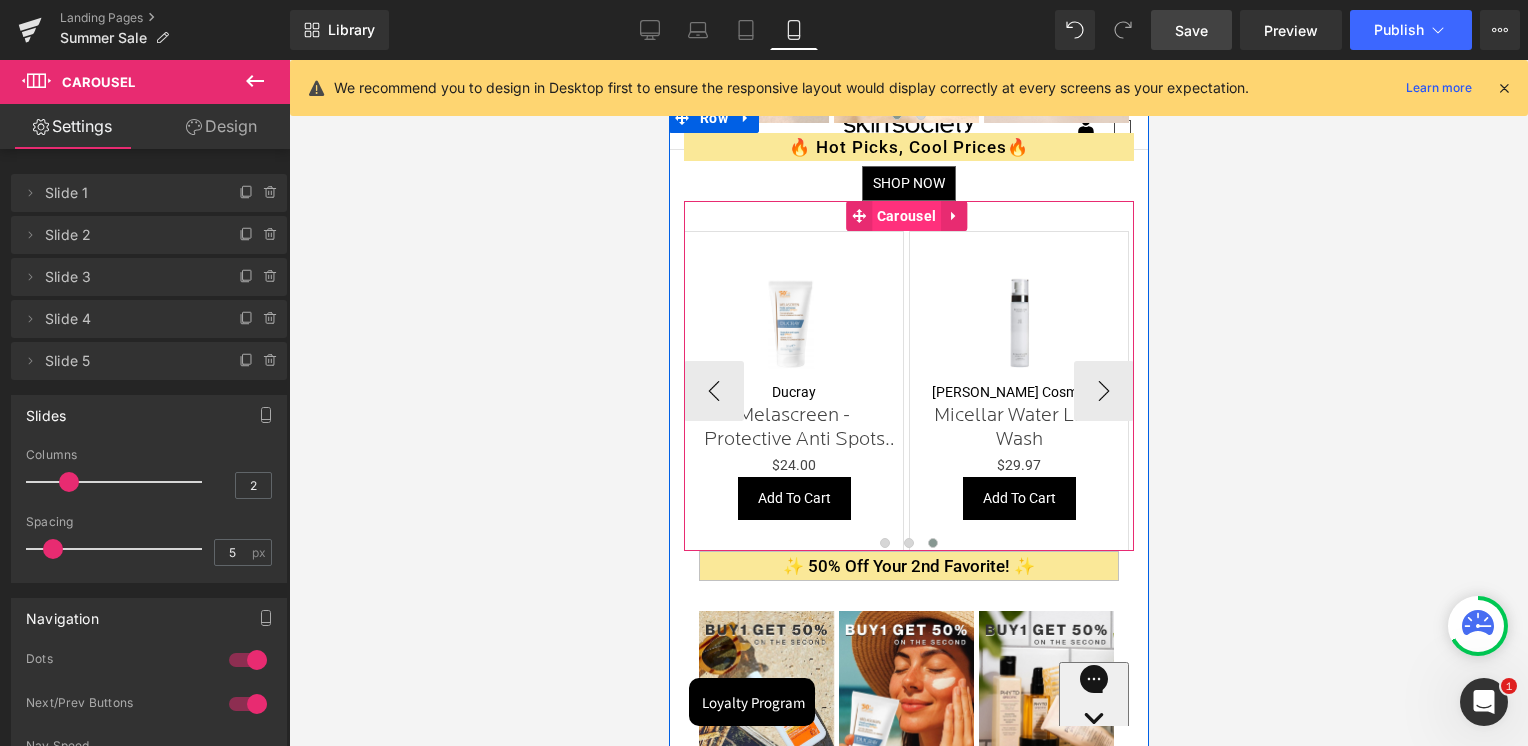 click on "Carousel" at bounding box center [905, 216] 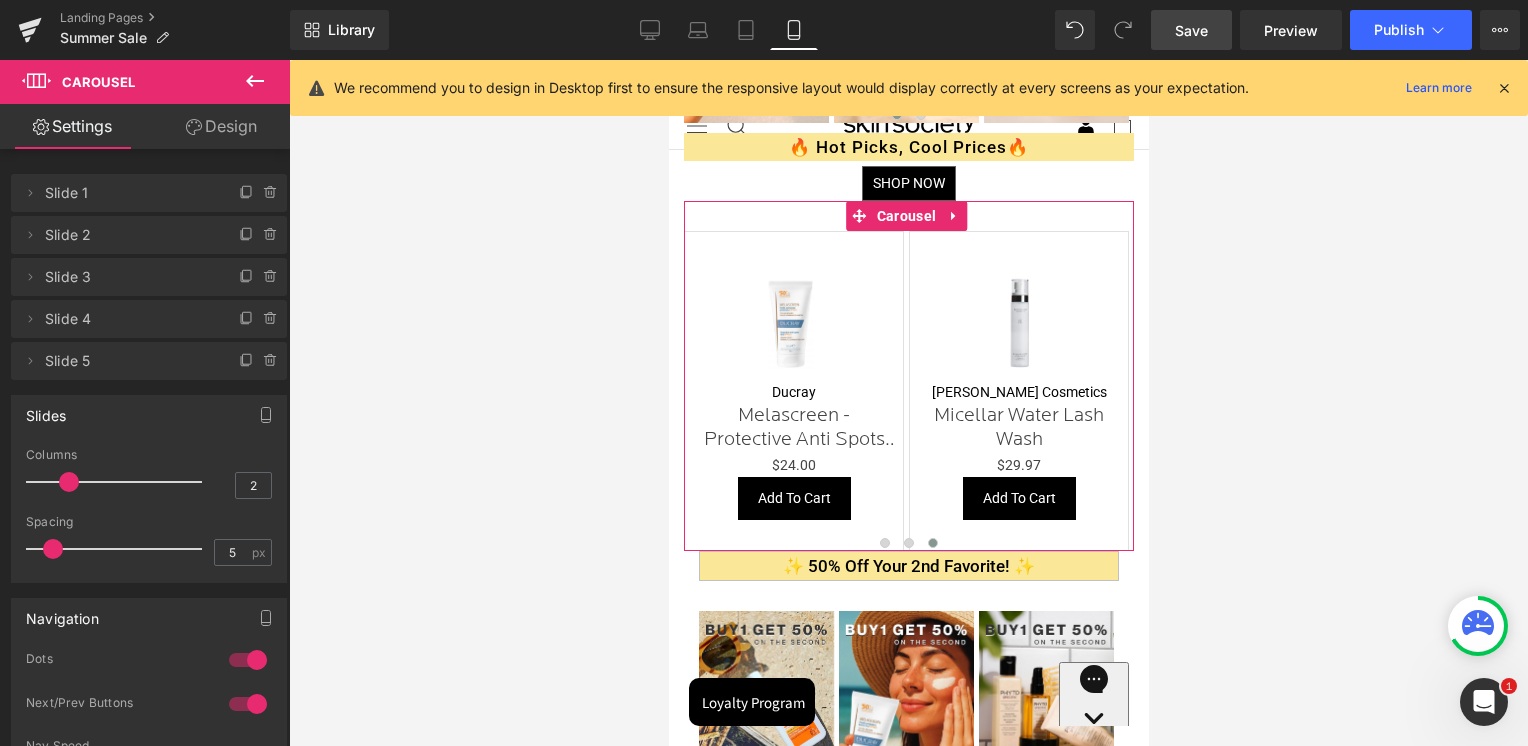 click on "Design" at bounding box center (221, 126) 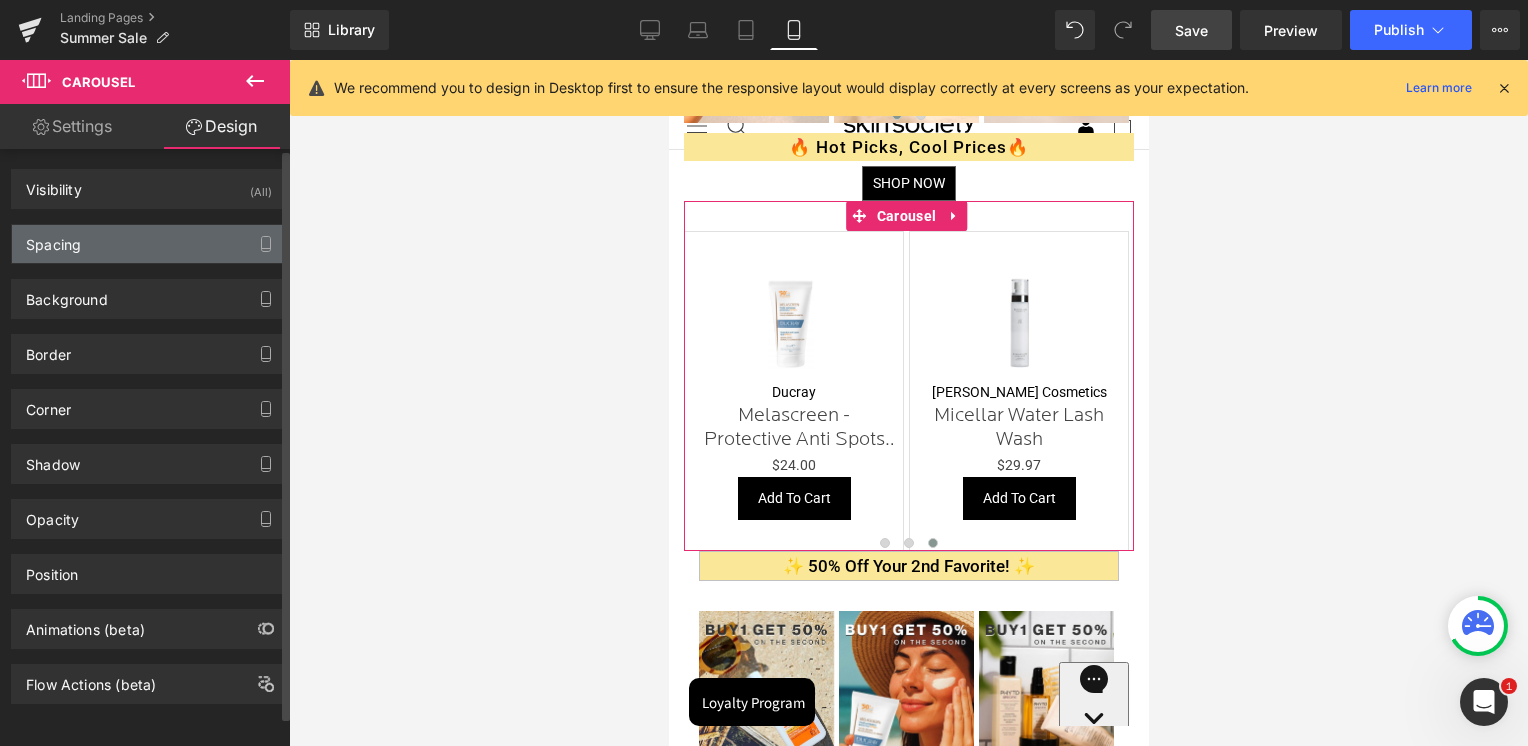 click on "Spacing" at bounding box center [149, 244] 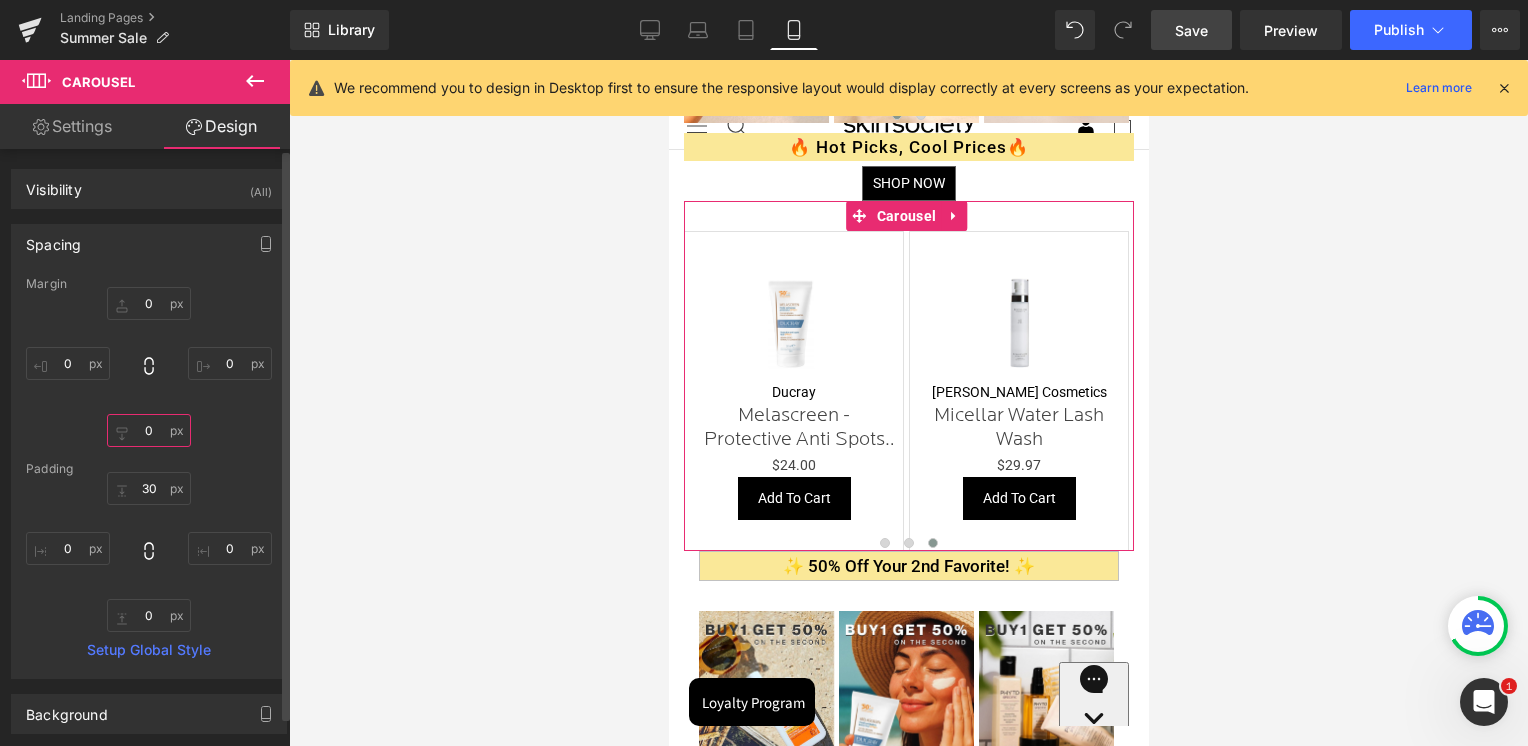click on "0" at bounding box center [149, 430] 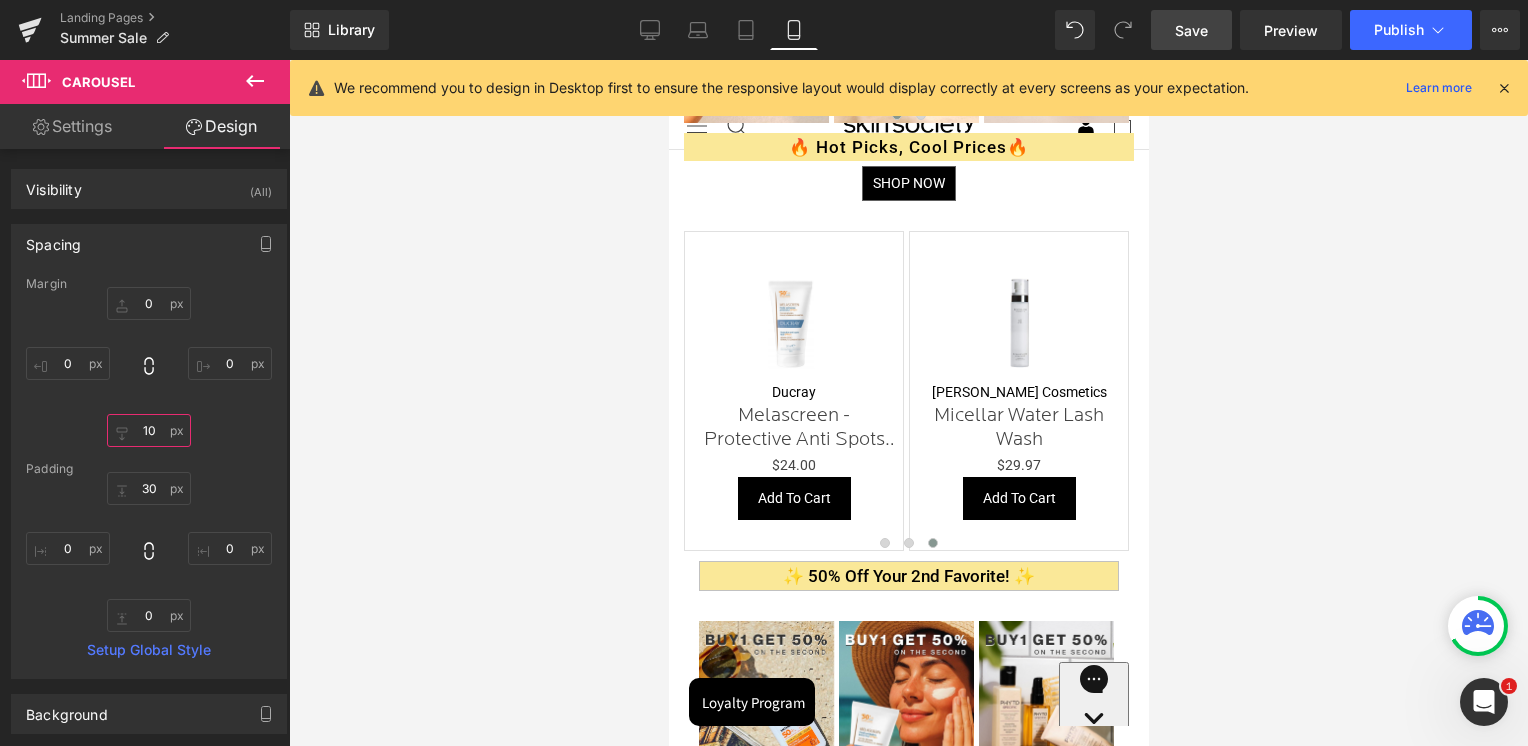 type on "10" 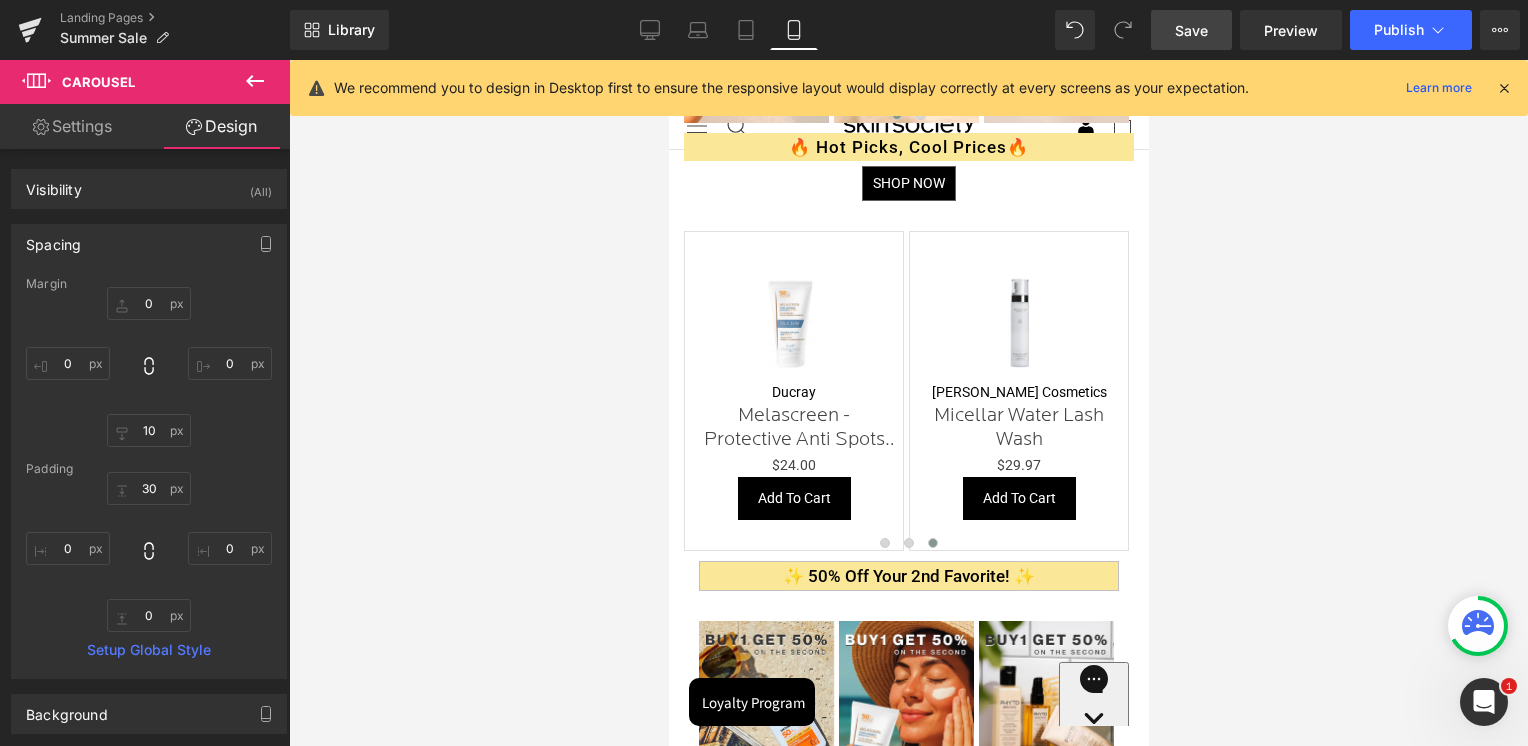 click at bounding box center (908, 403) 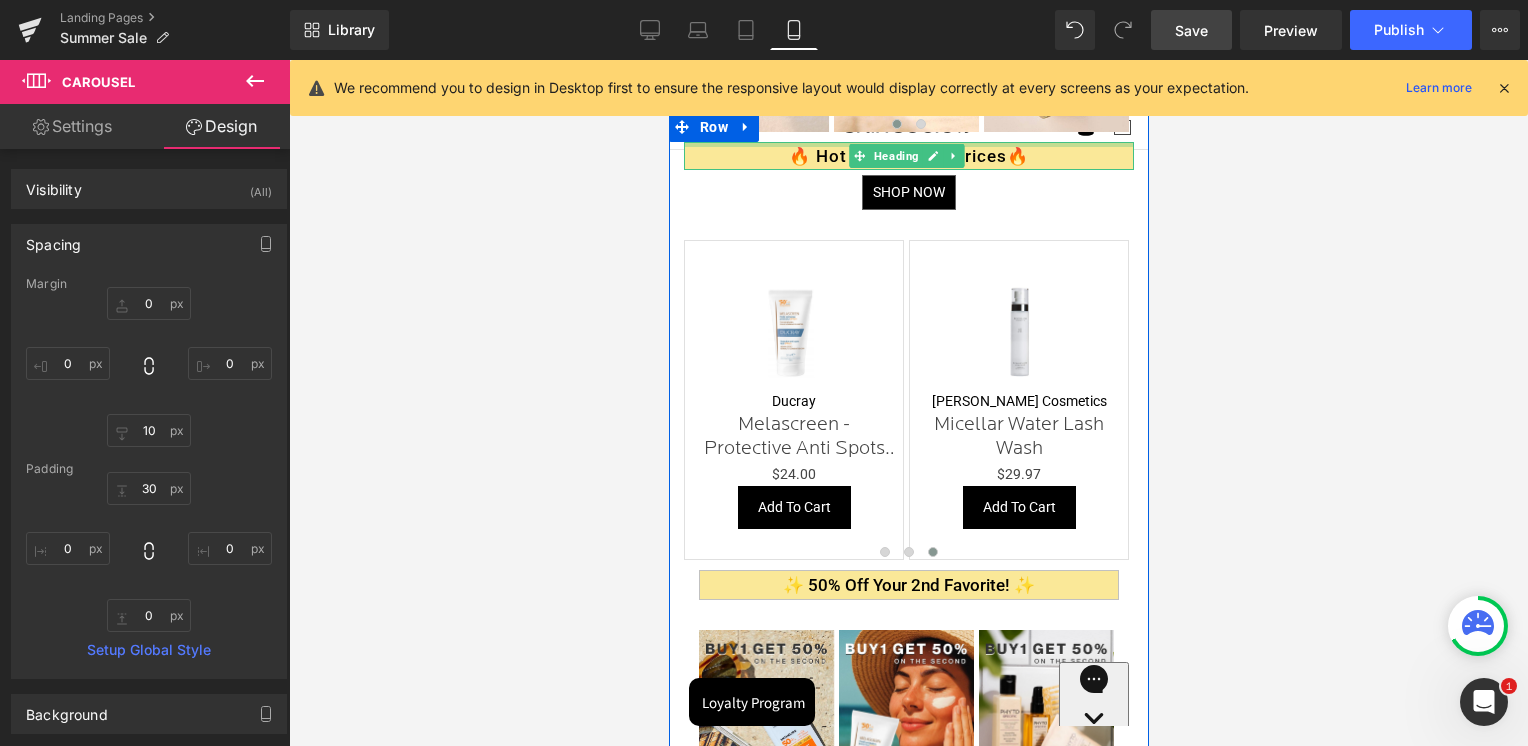 scroll, scrollTop: 700, scrollLeft: 0, axis: vertical 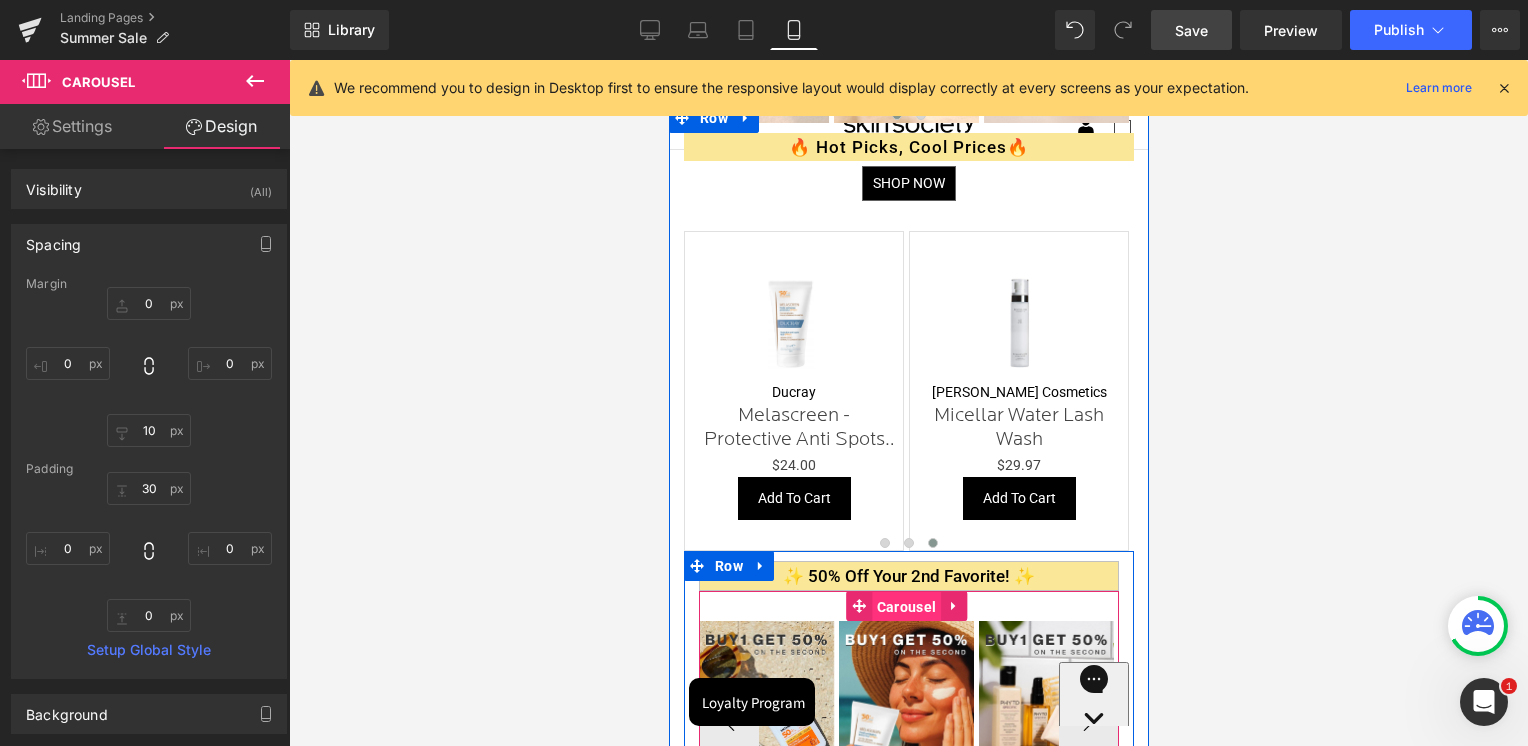click on "Carousel" at bounding box center [905, 607] 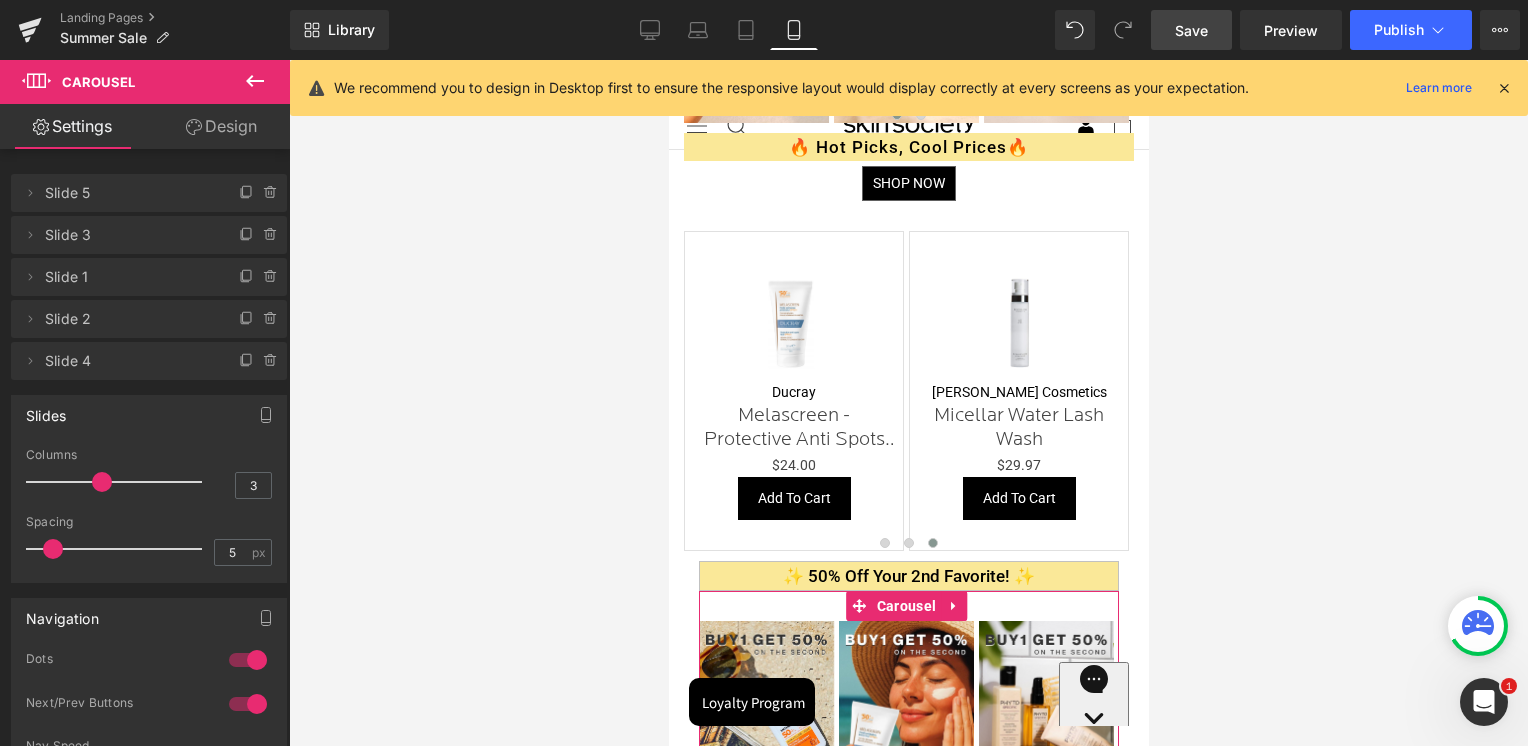 click on "Design" at bounding box center (221, 126) 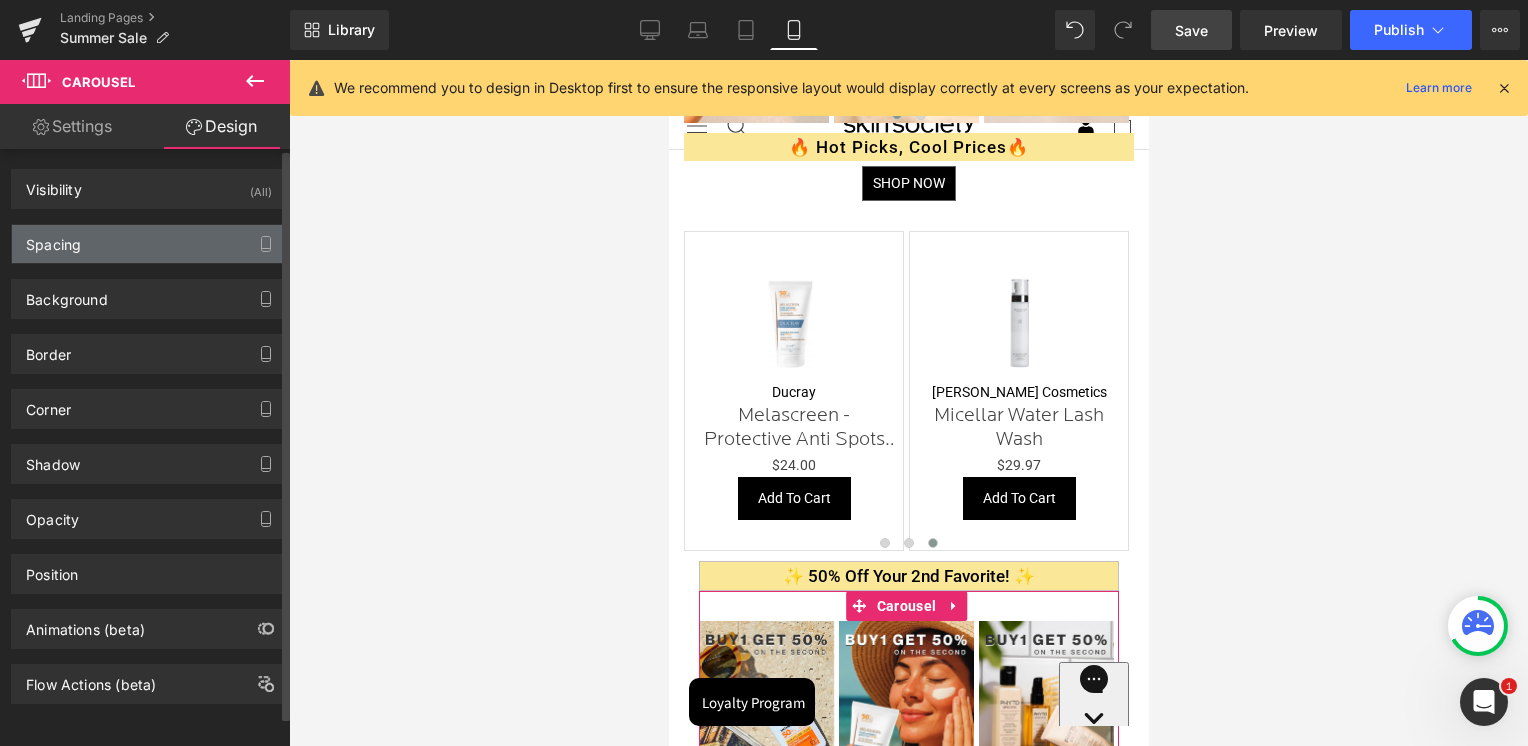 click on "Spacing" at bounding box center [149, 244] 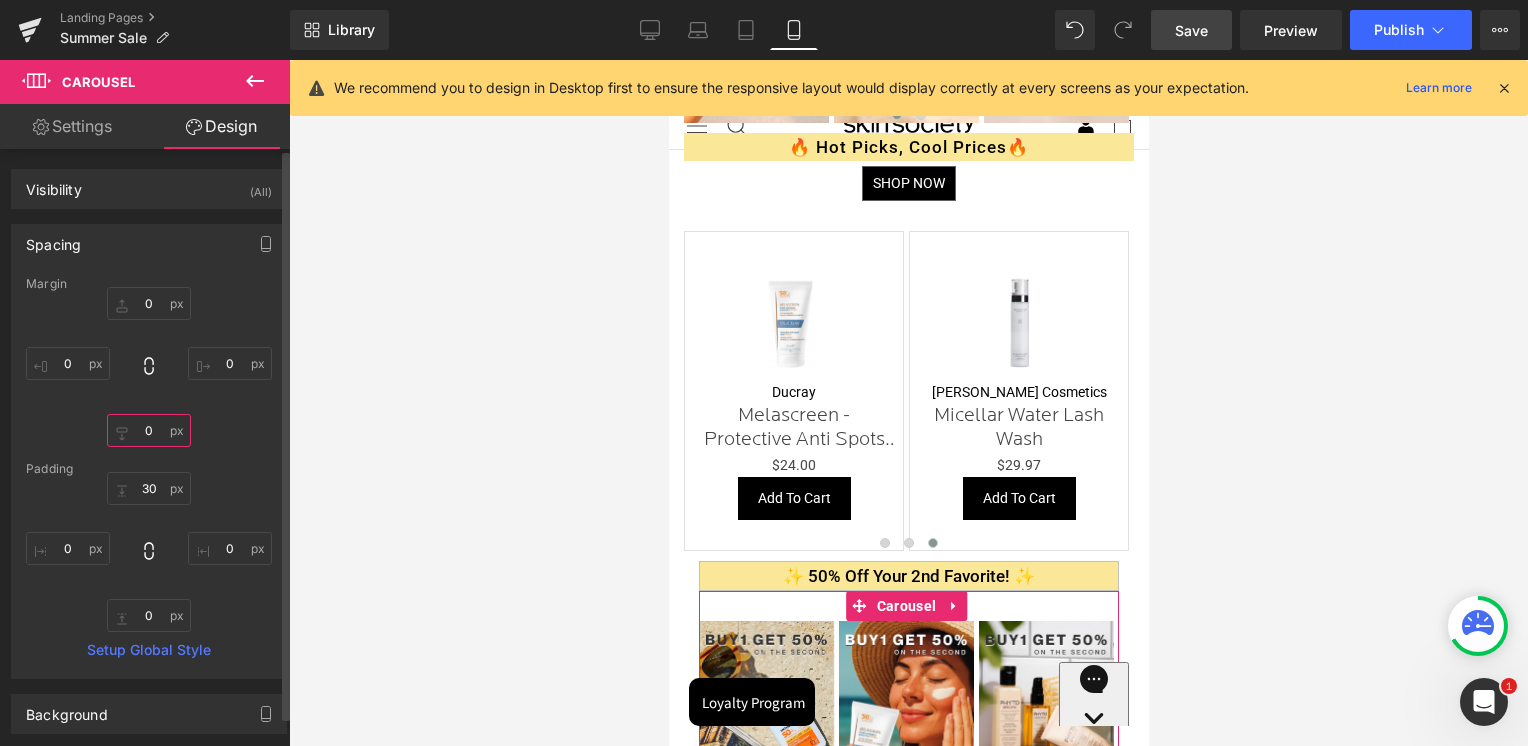 click at bounding box center [149, 430] 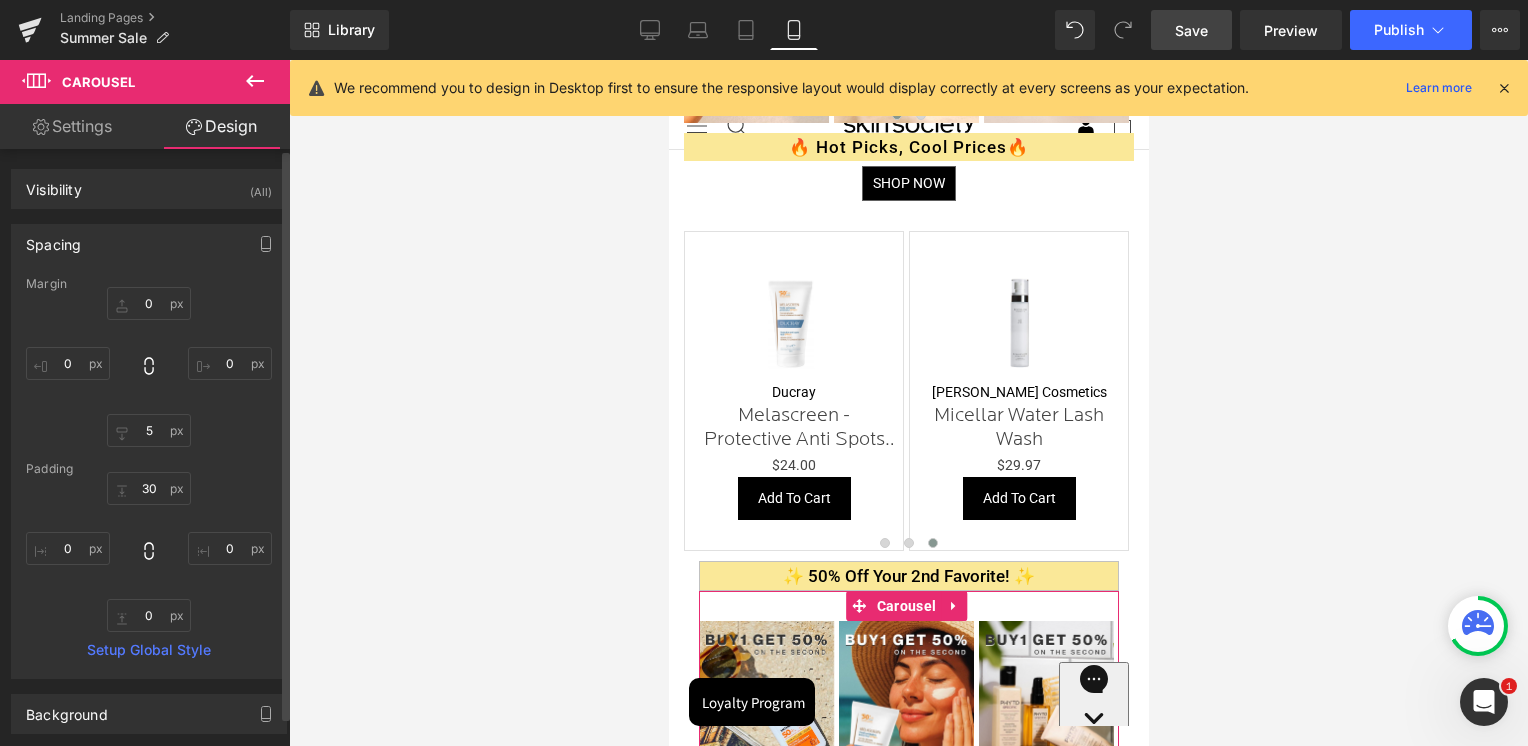 click on "5" at bounding box center (149, 367) 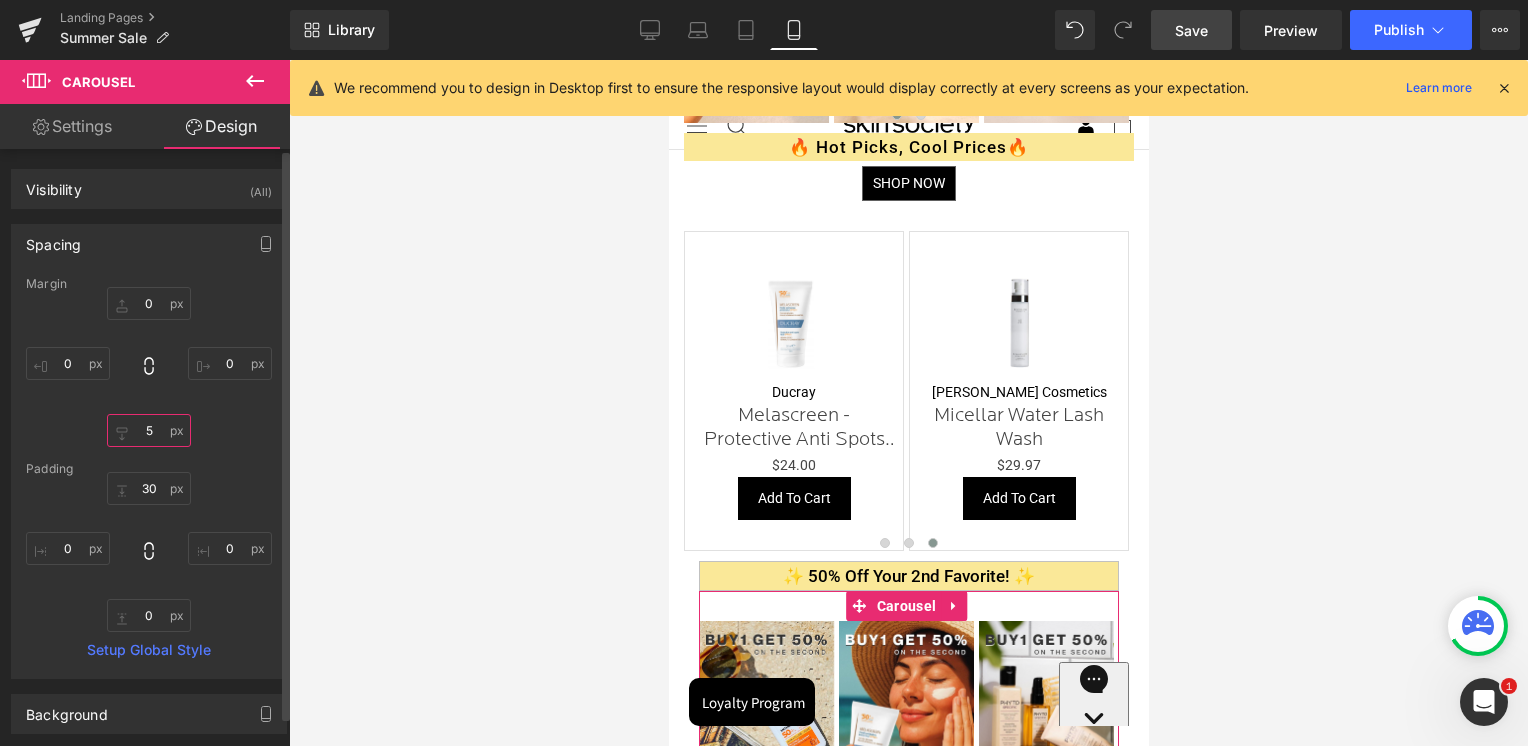 click on "5" at bounding box center [149, 430] 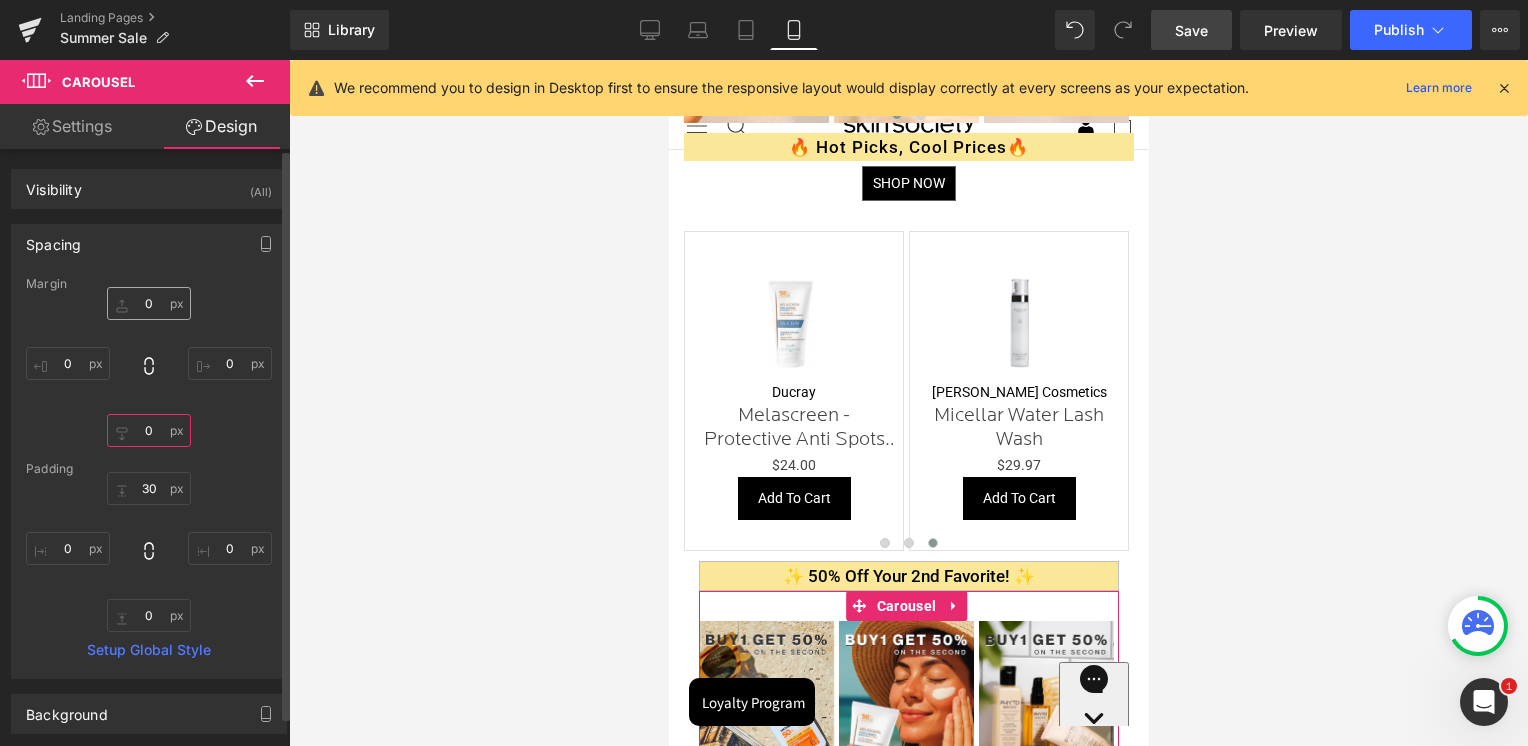 type on "0" 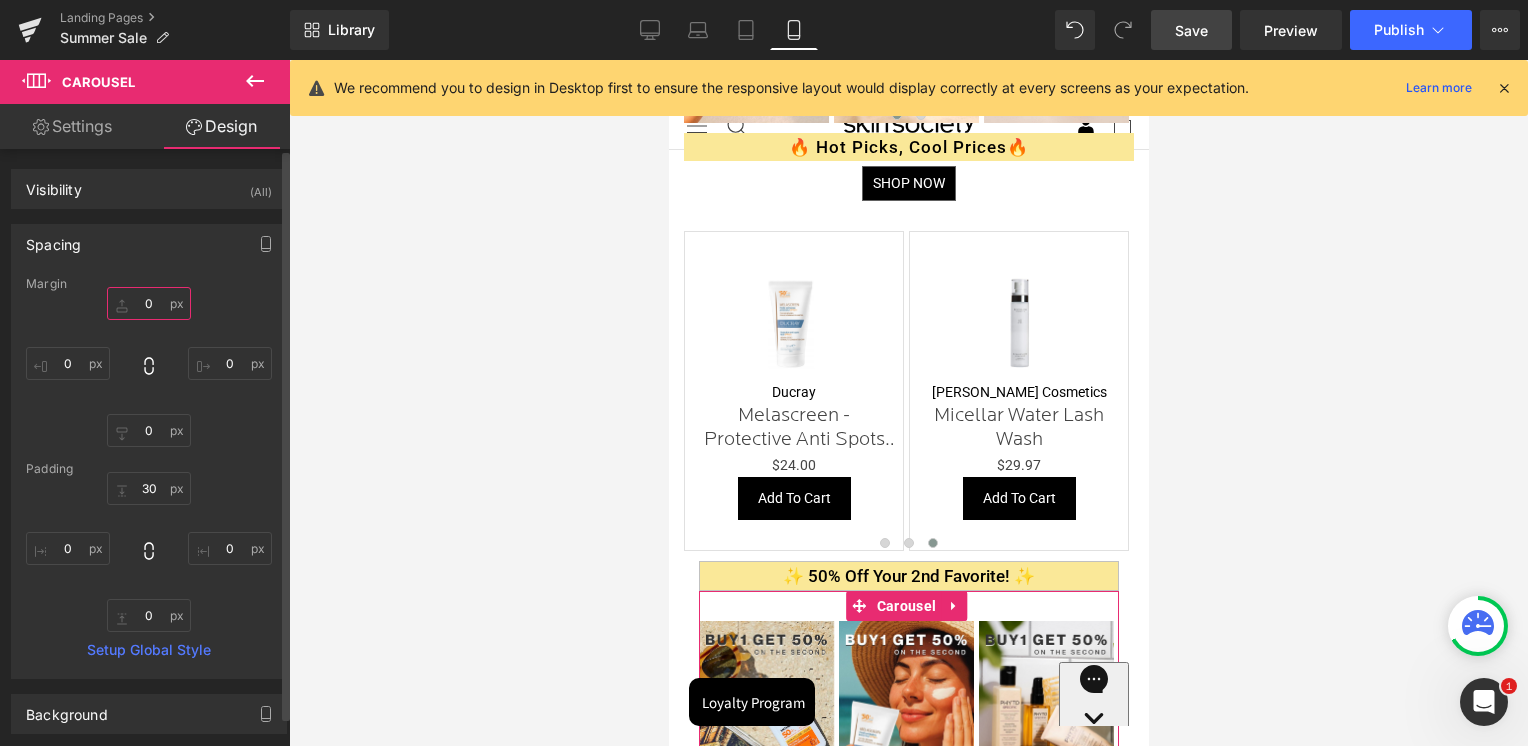 click at bounding box center (149, 303) 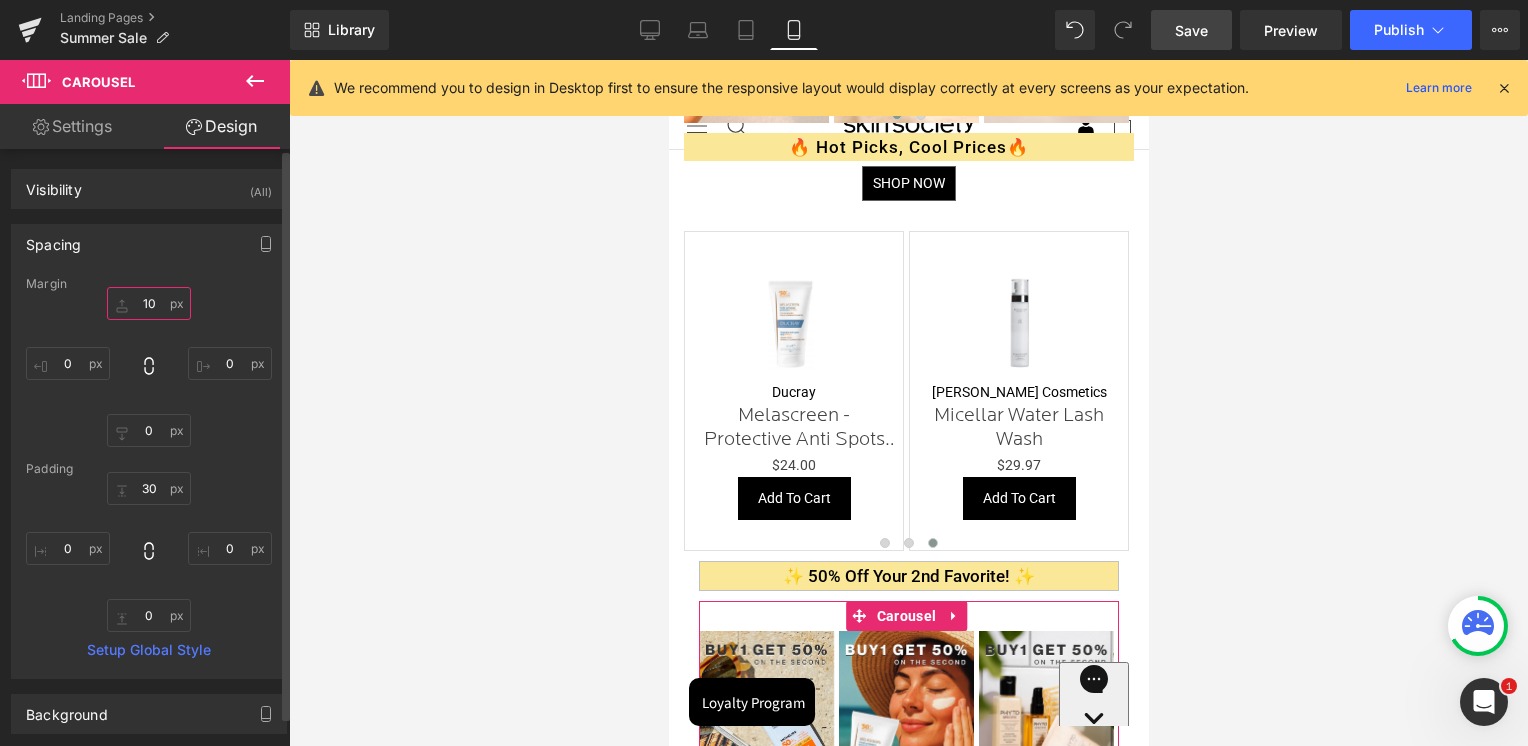 click on "10" at bounding box center (149, 303) 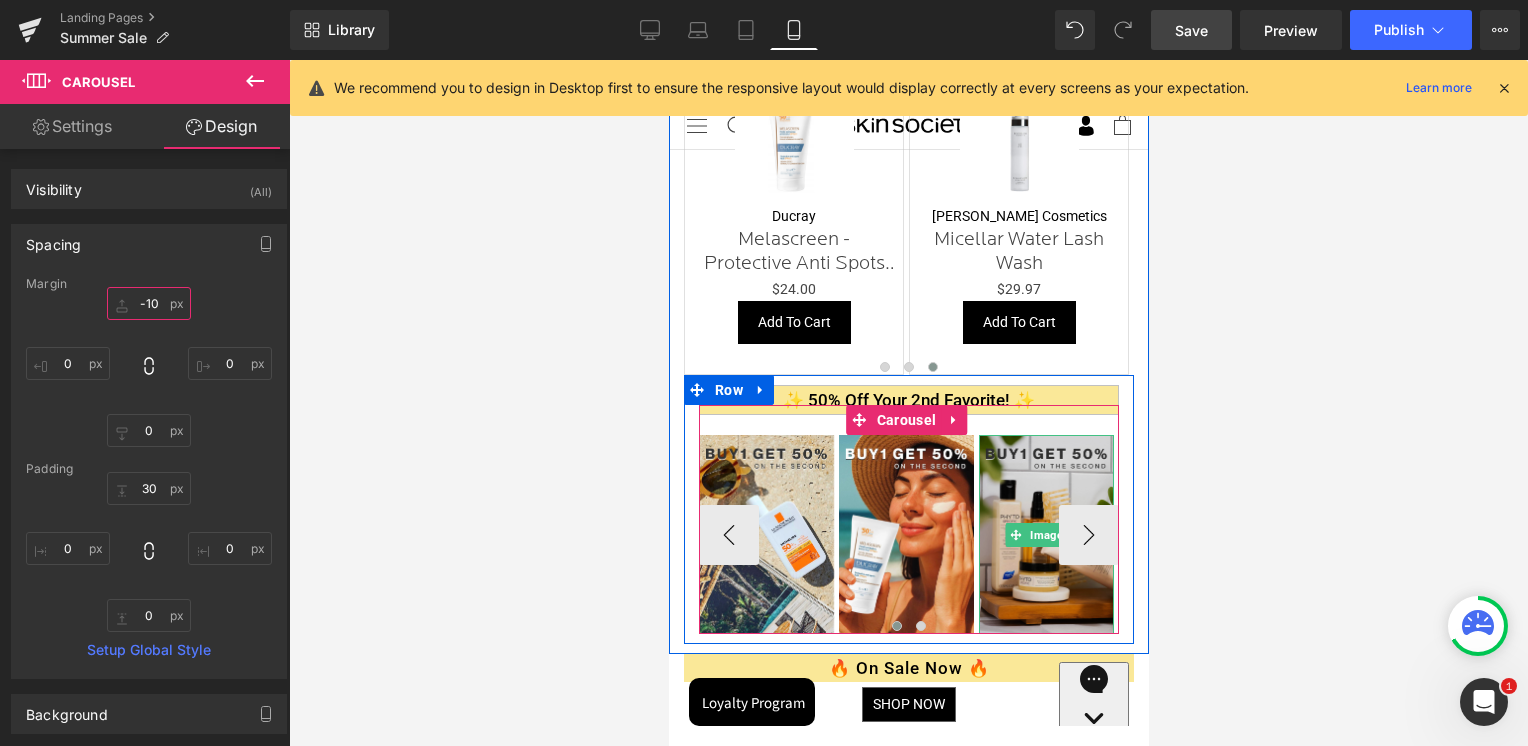 scroll, scrollTop: 900, scrollLeft: 0, axis: vertical 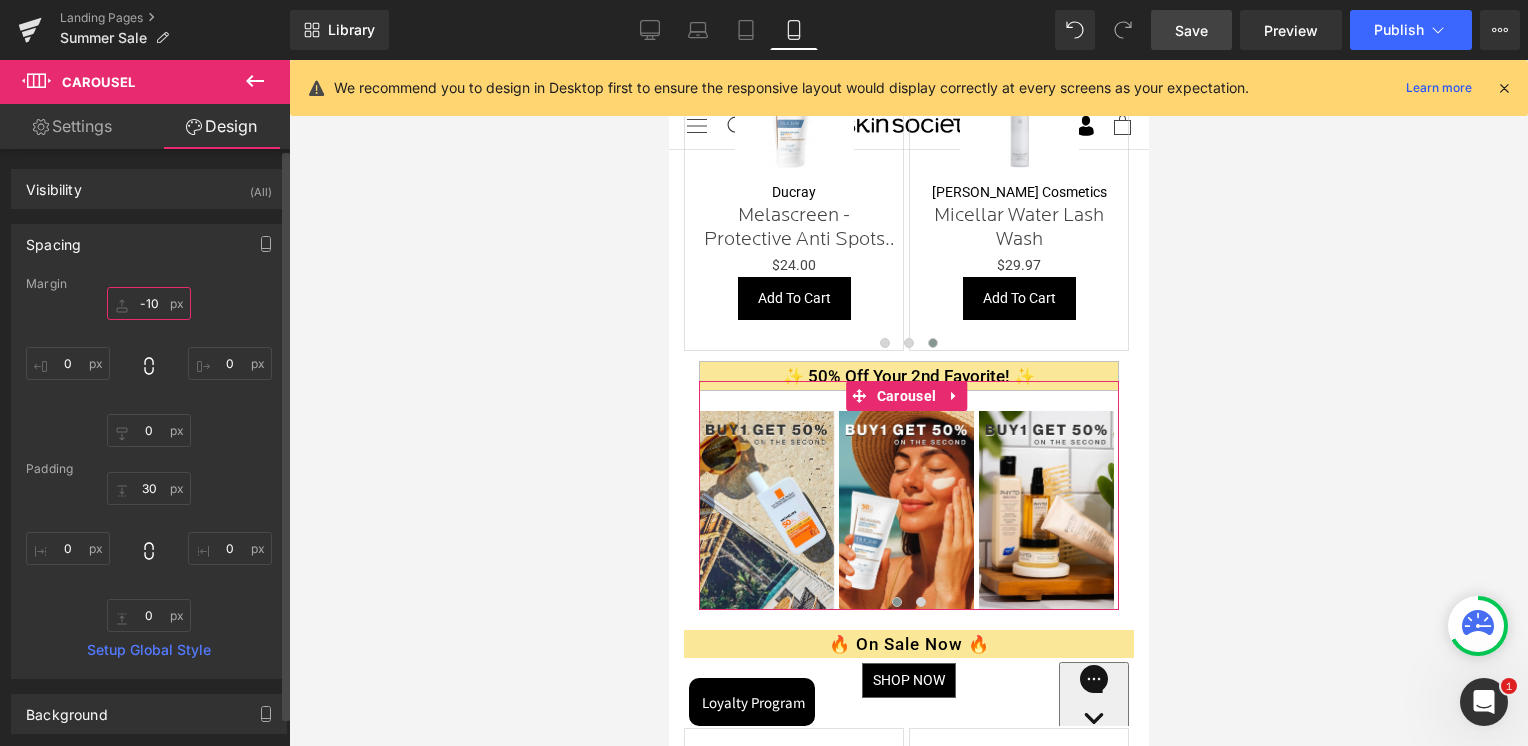 type on "-10" 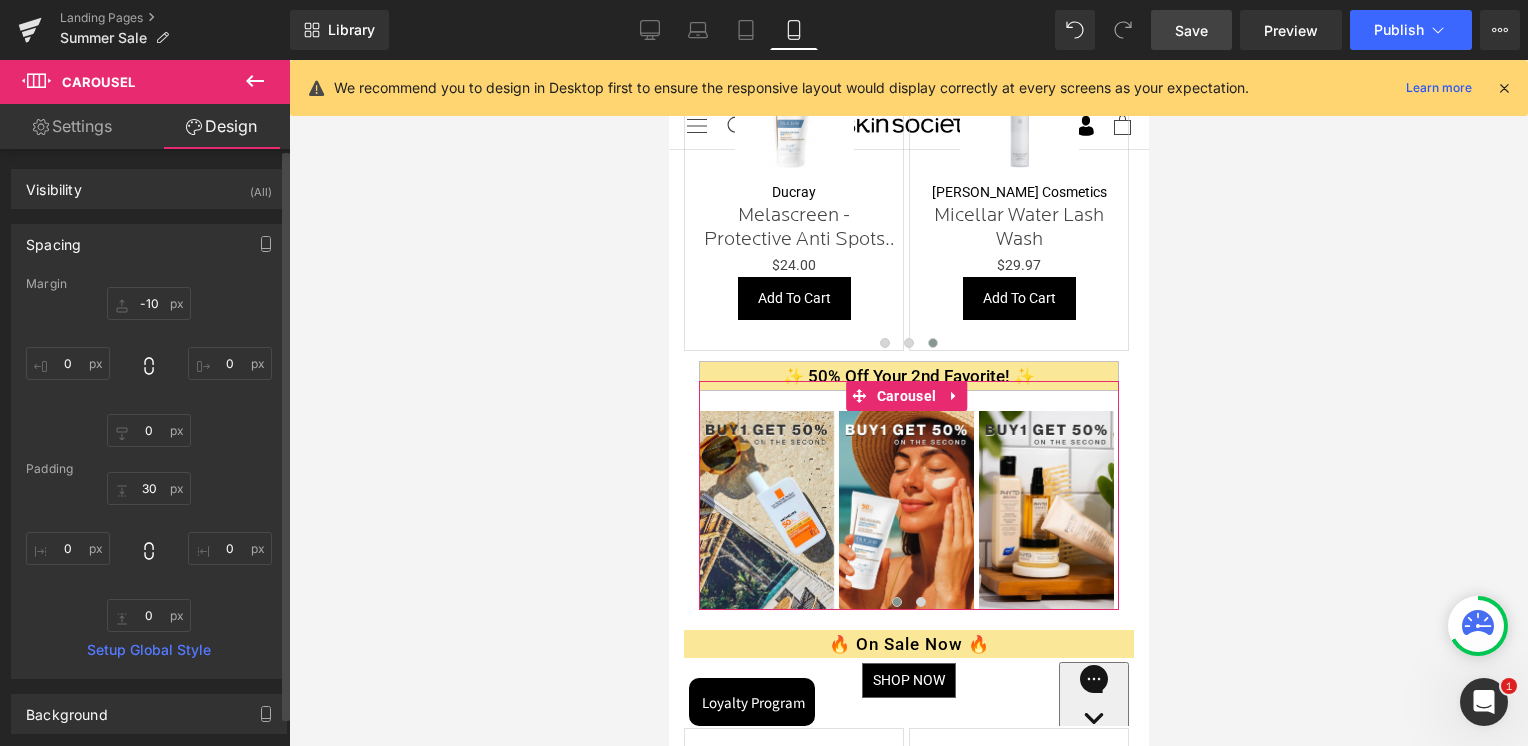 click on "Margin" at bounding box center (149, 284) 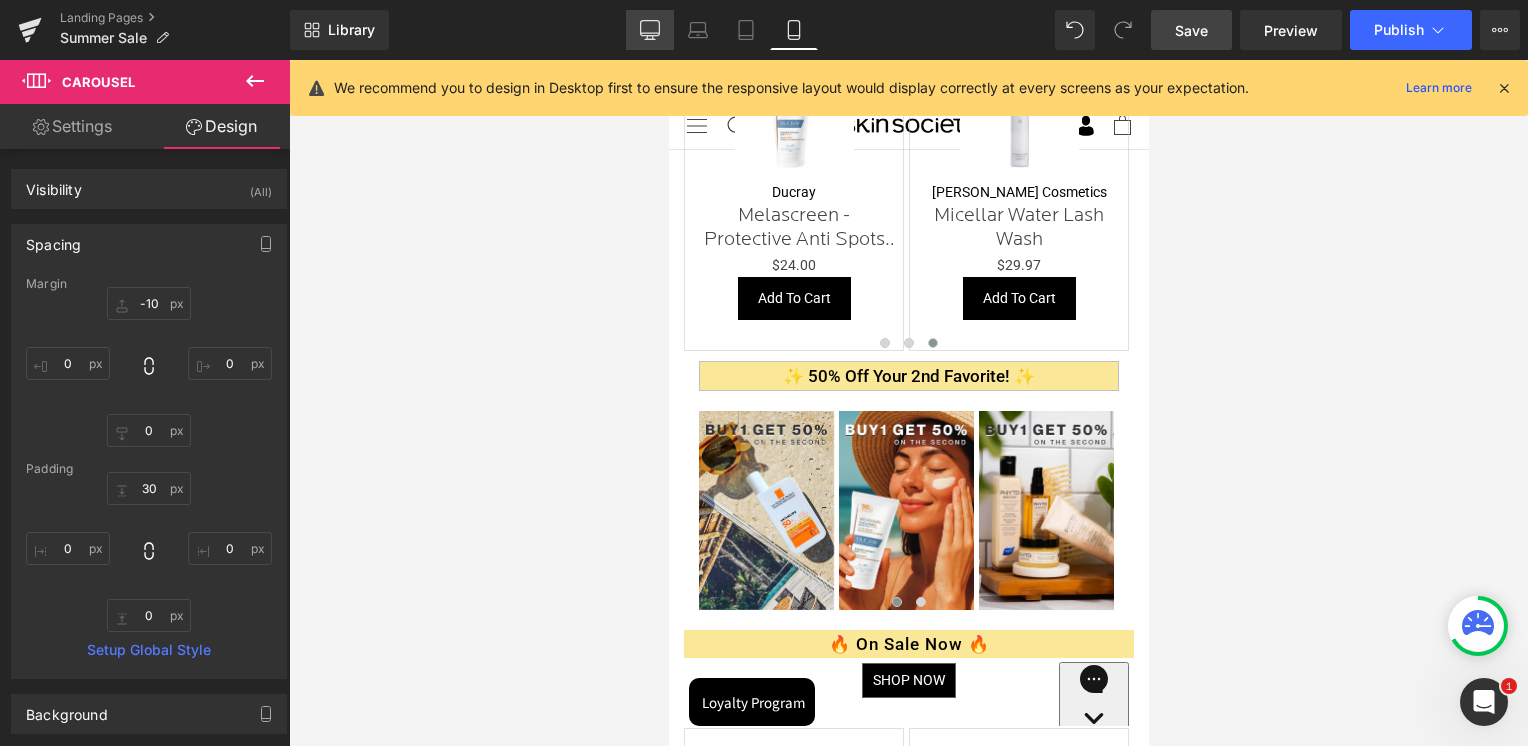 click 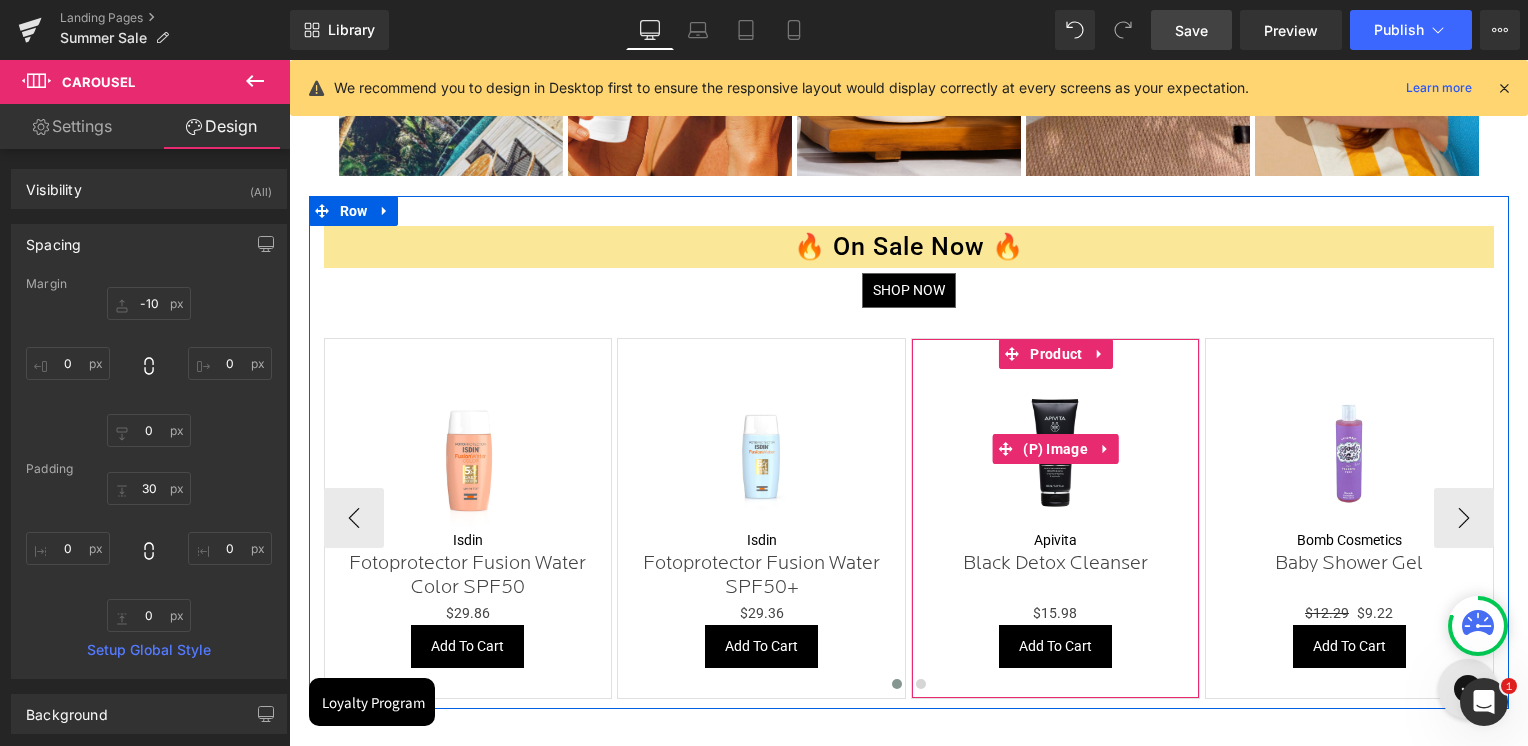 scroll, scrollTop: 2345, scrollLeft: 0, axis: vertical 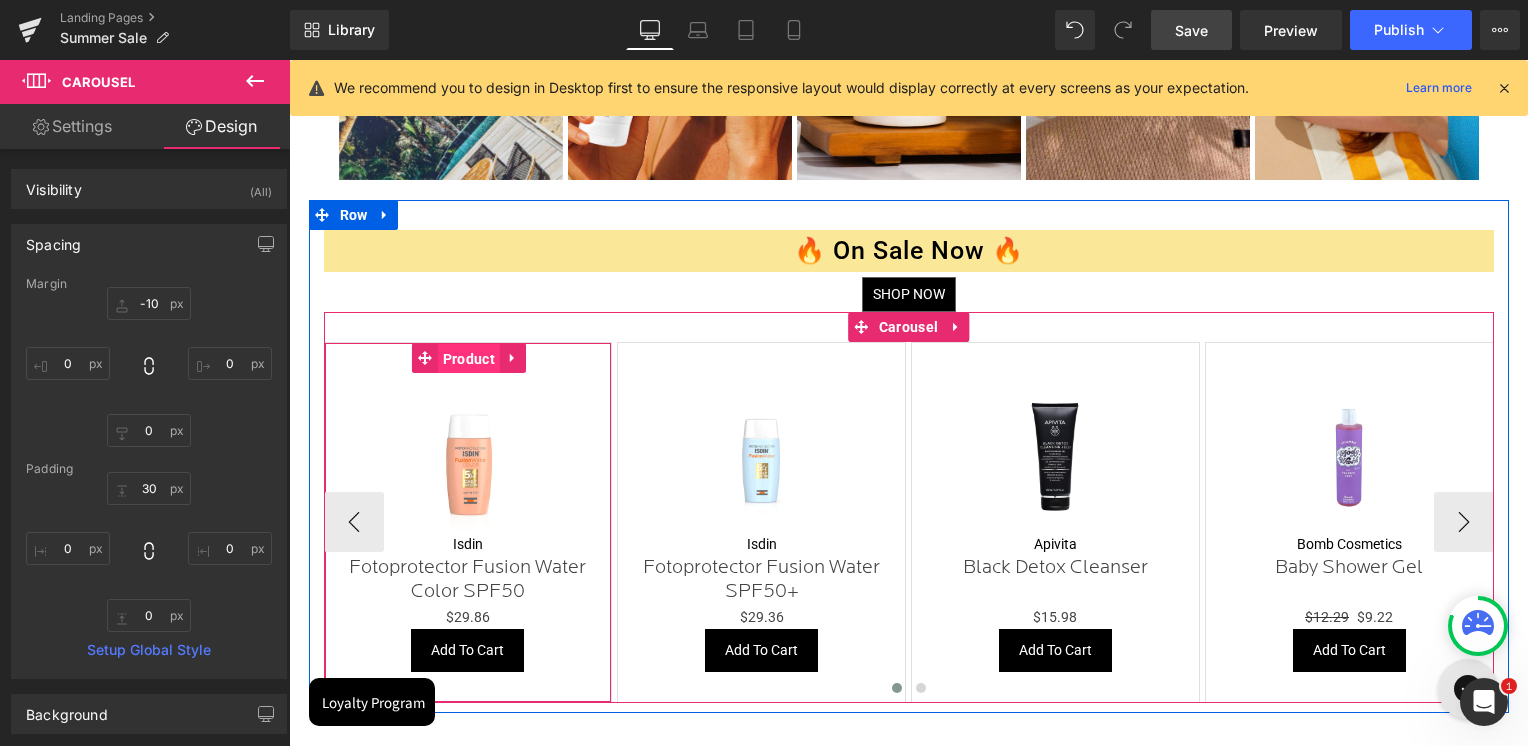 click on "Product" at bounding box center [469, 359] 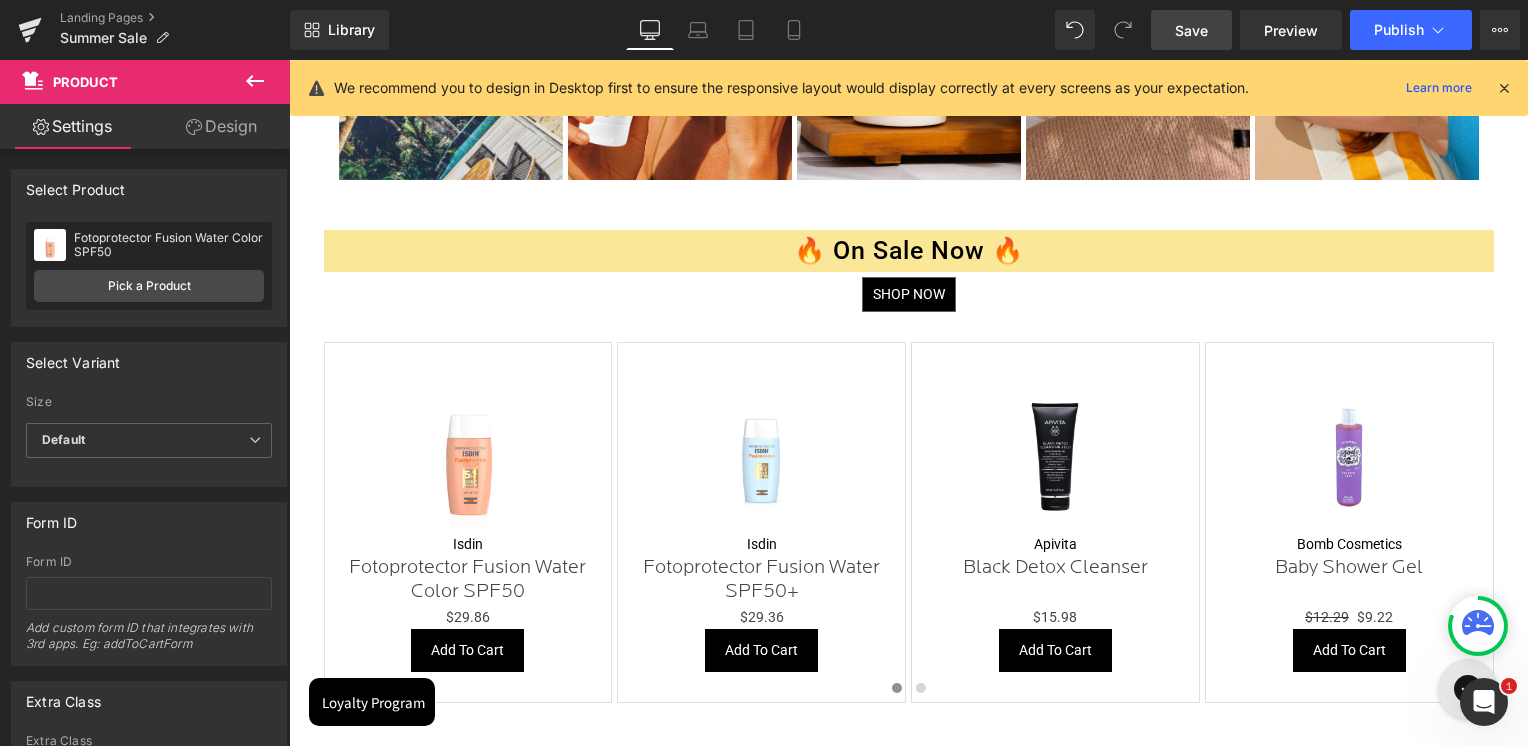 click on "Save" at bounding box center [1191, 30] 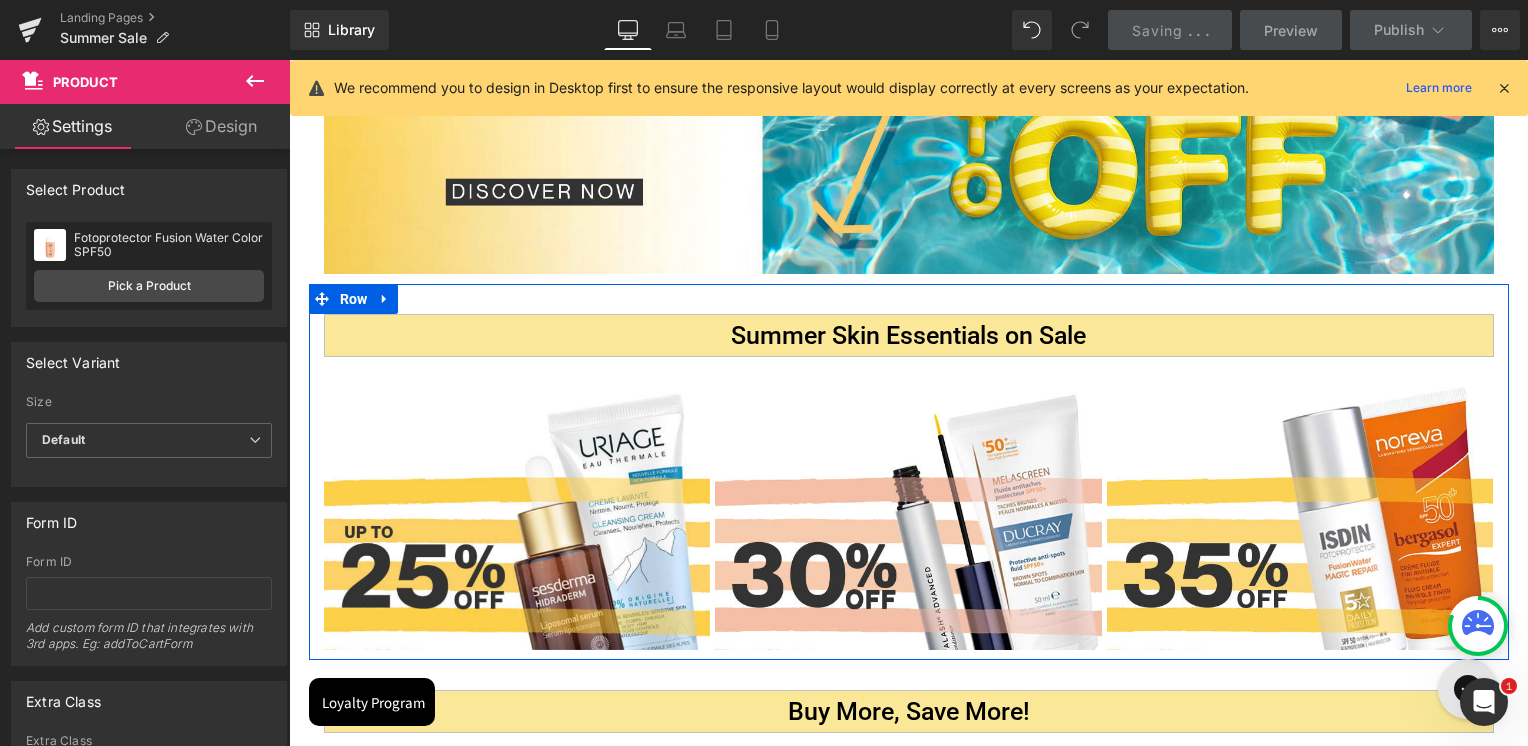 scroll, scrollTop: 445, scrollLeft: 0, axis: vertical 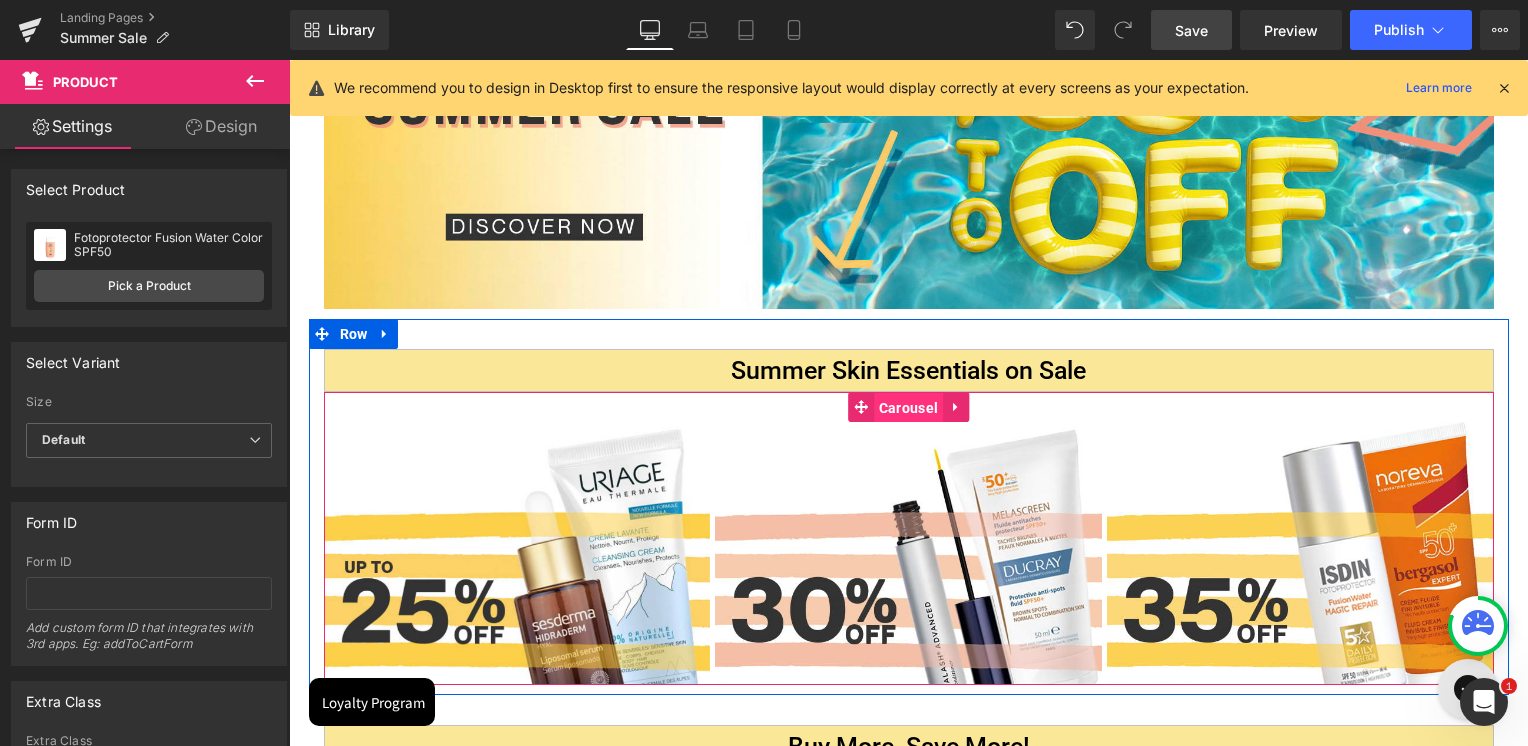 click on "Carousel" at bounding box center [908, 408] 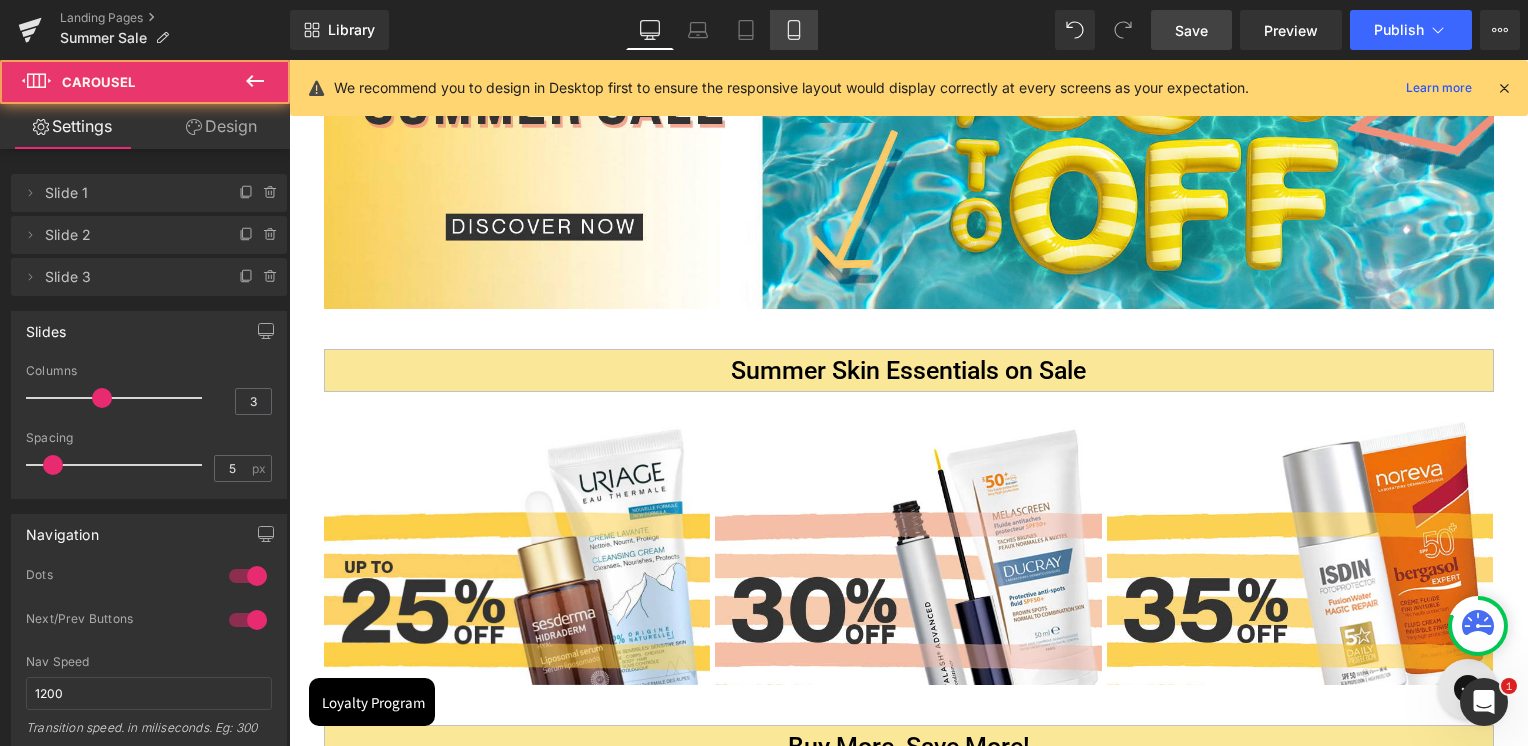 click 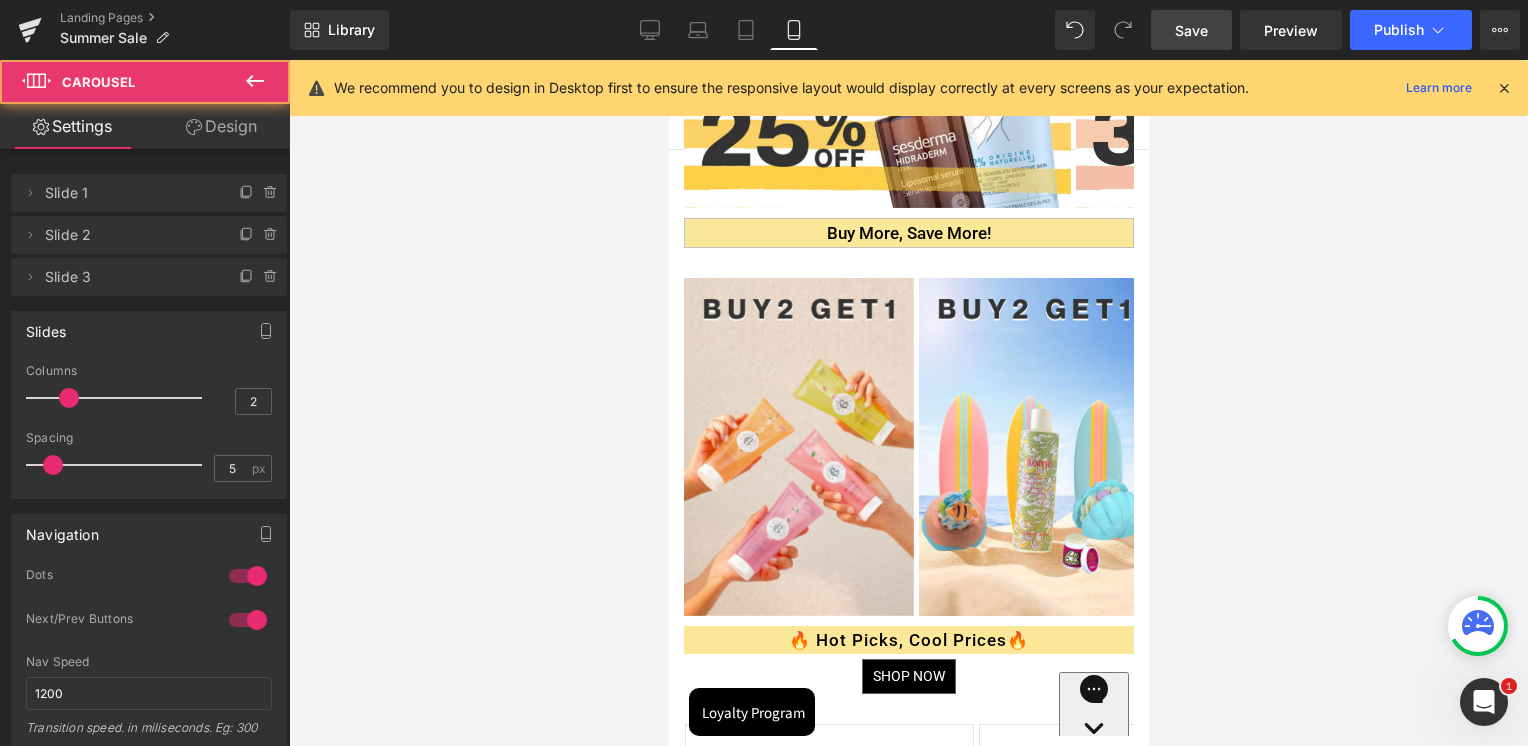 scroll, scrollTop: 0, scrollLeft: 0, axis: both 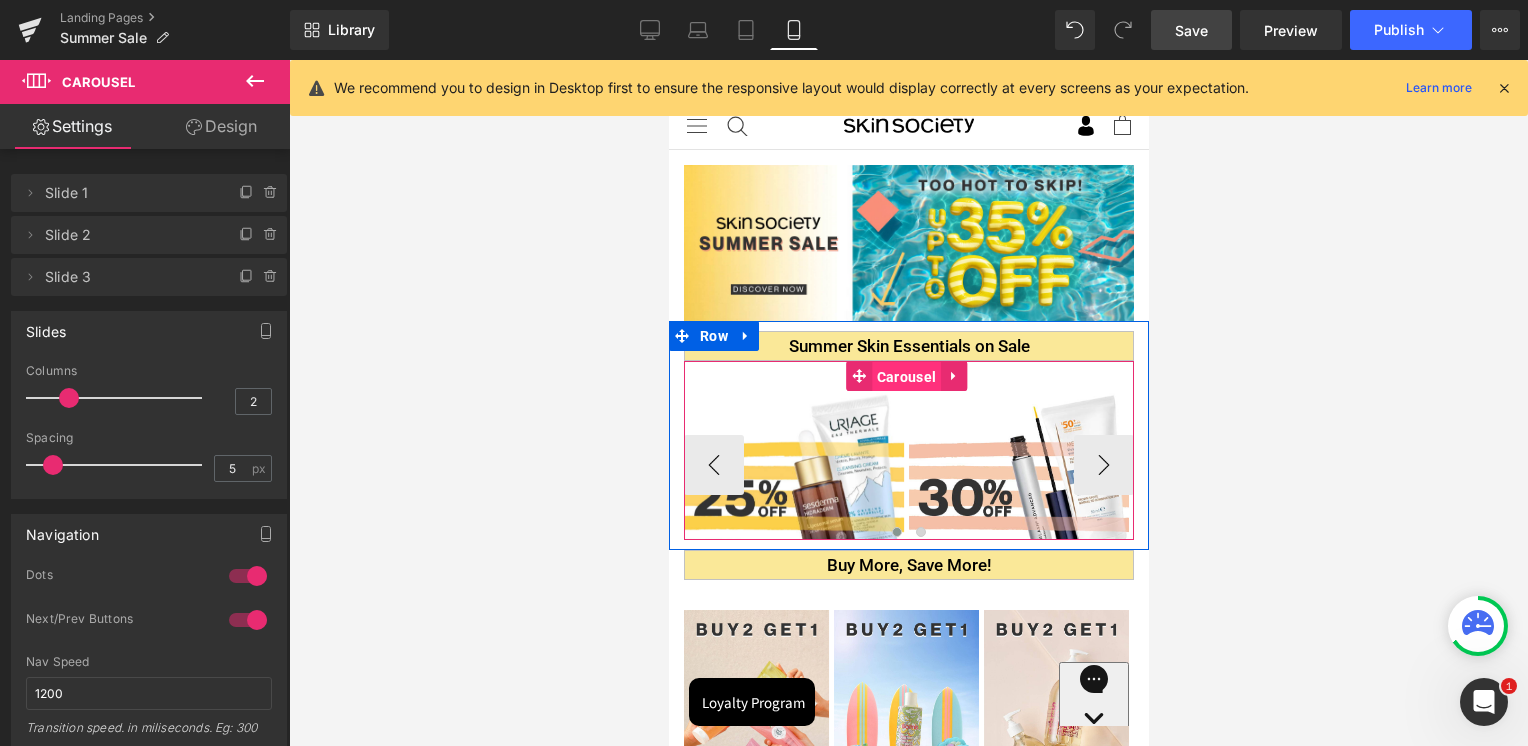 click on "Carousel" at bounding box center [905, 377] 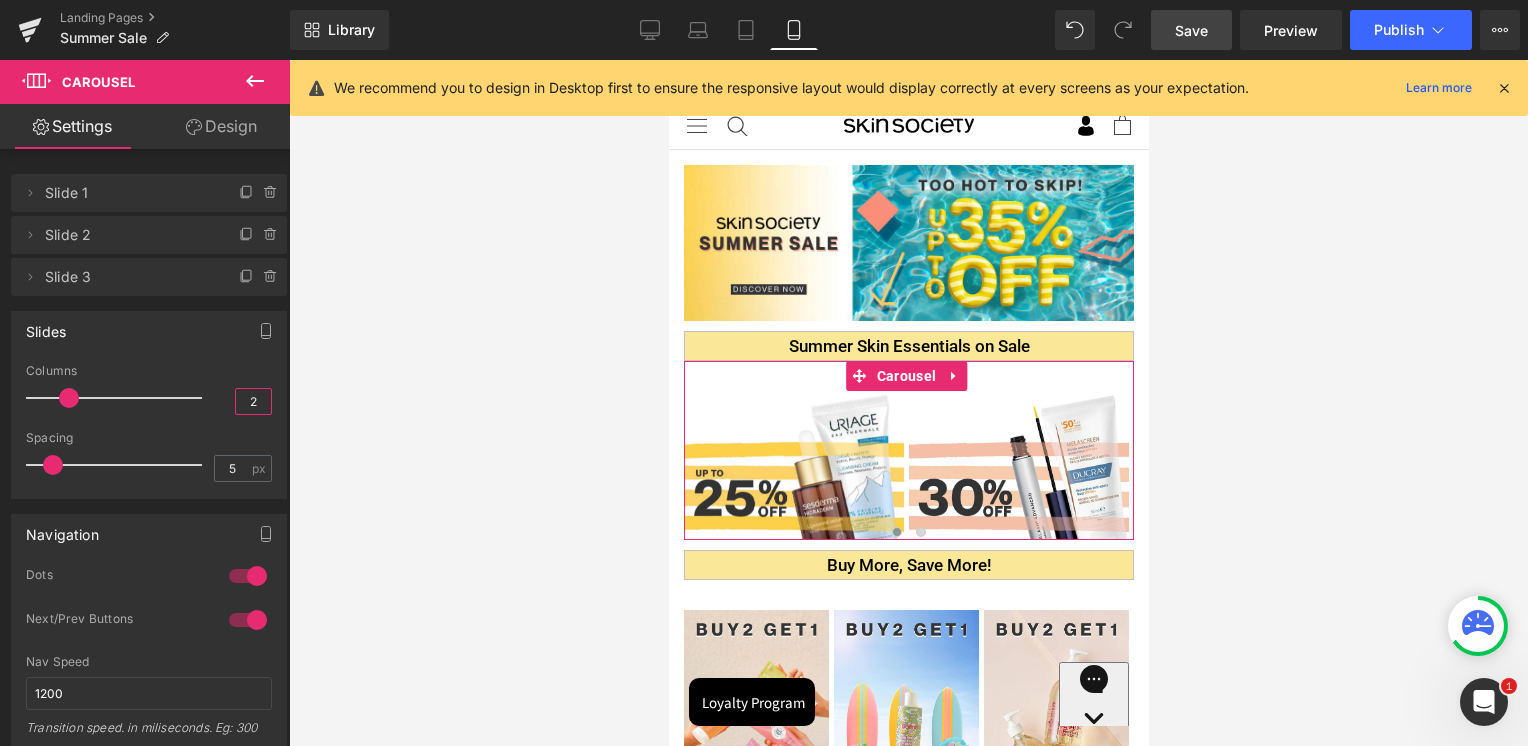 click on "2" at bounding box center (253, 401) 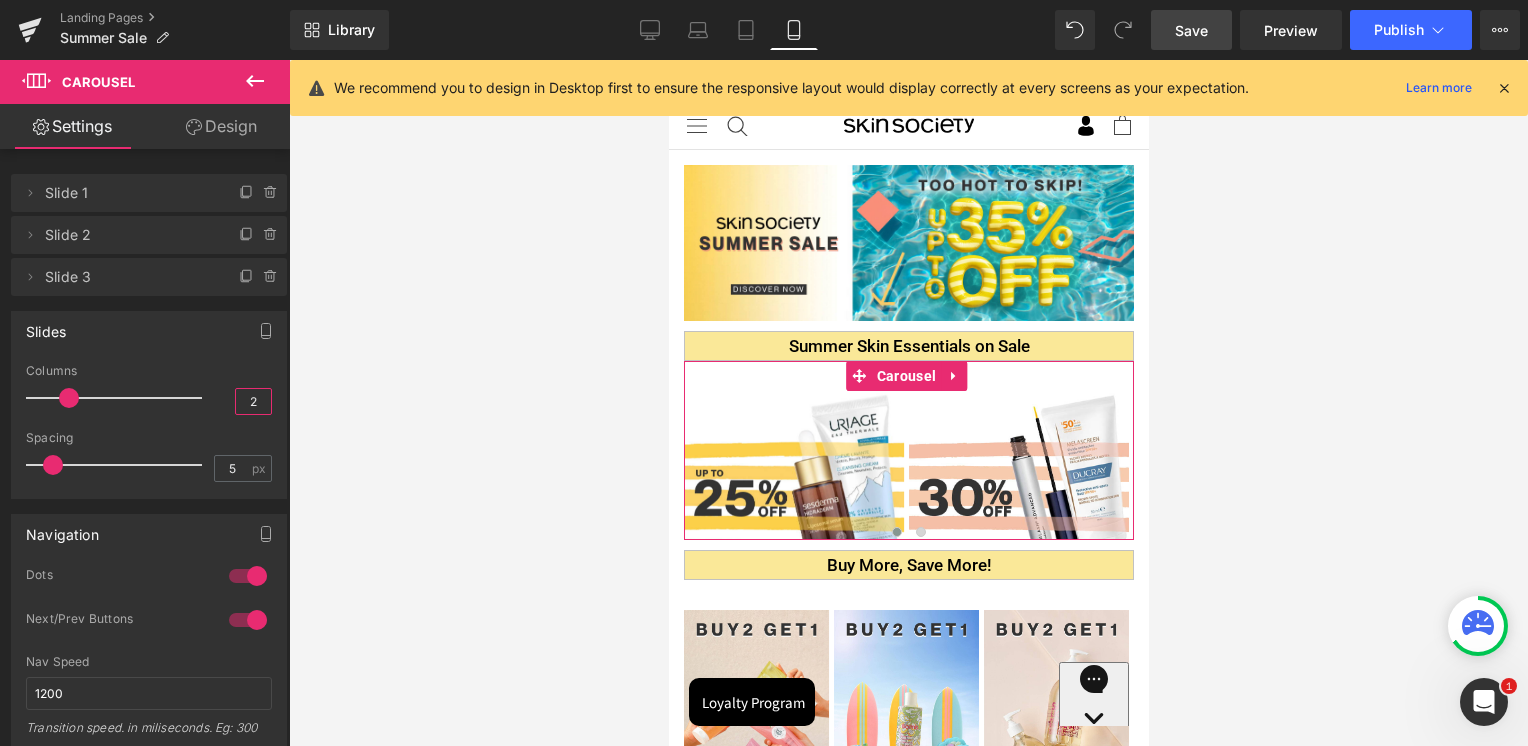 click on "2" at bounding box center [253, 401] 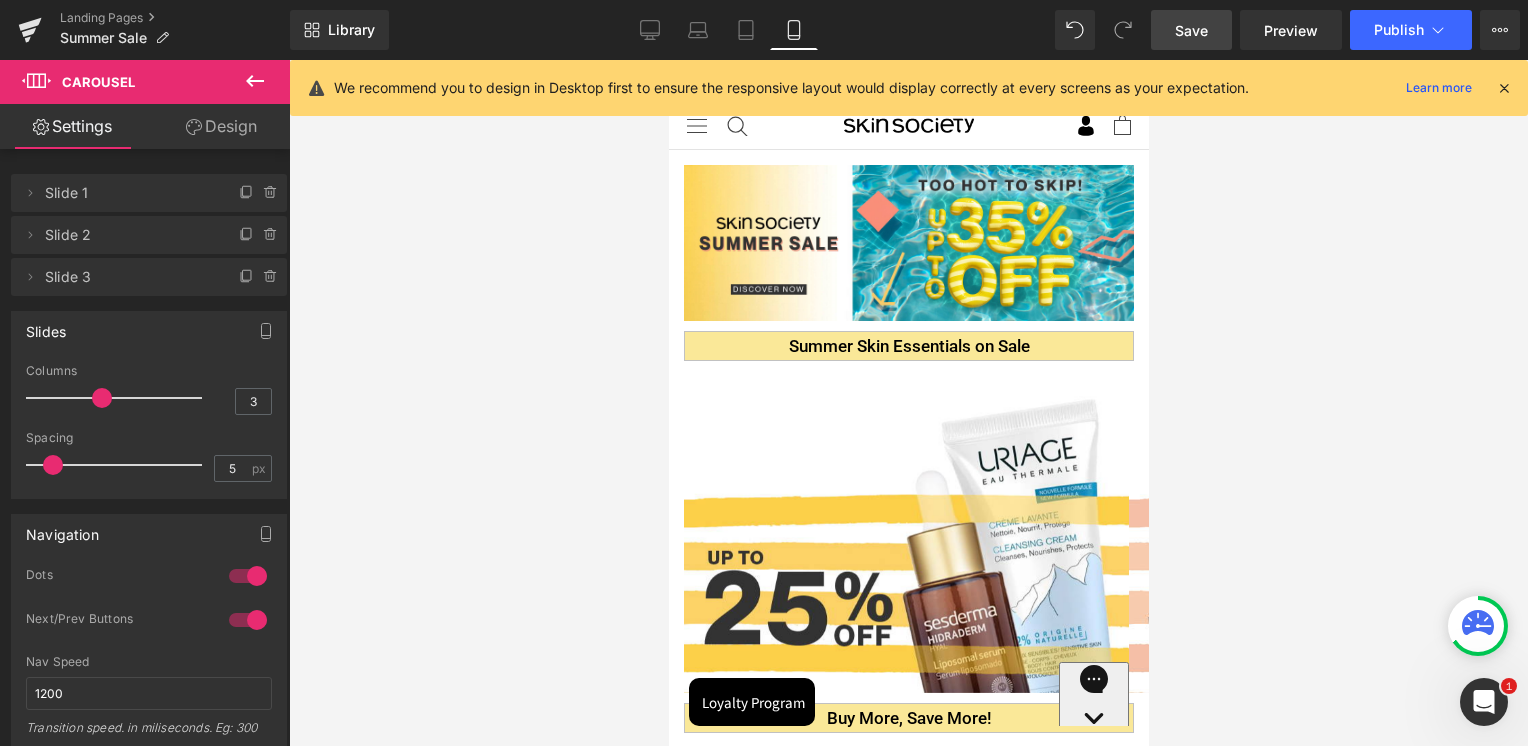 click on "Columns" at bounding box center (149, 371) 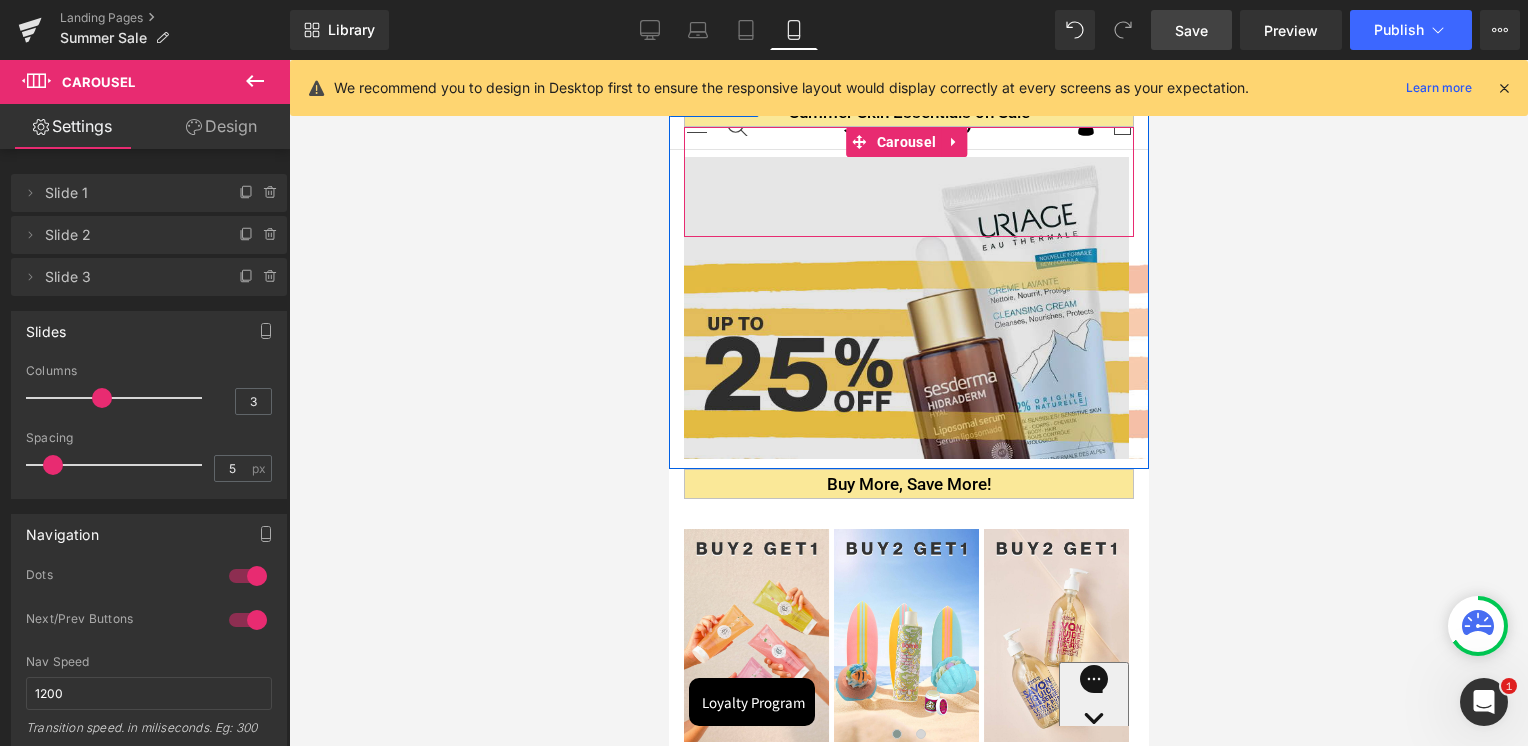 scroll, scrollTop: 200, scrollLeft: 0, axis: vertical 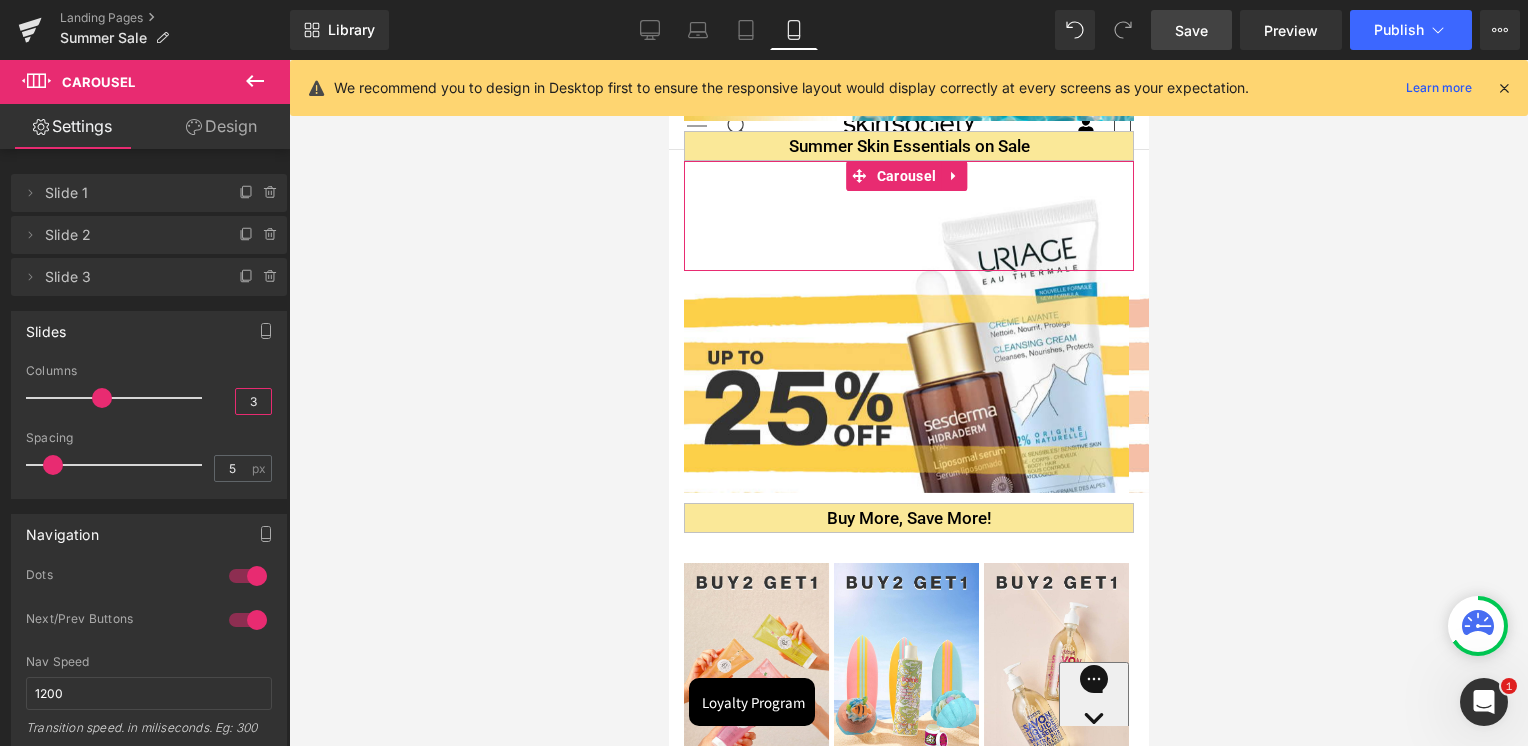 click on "3" at bounding box center [253, 401] 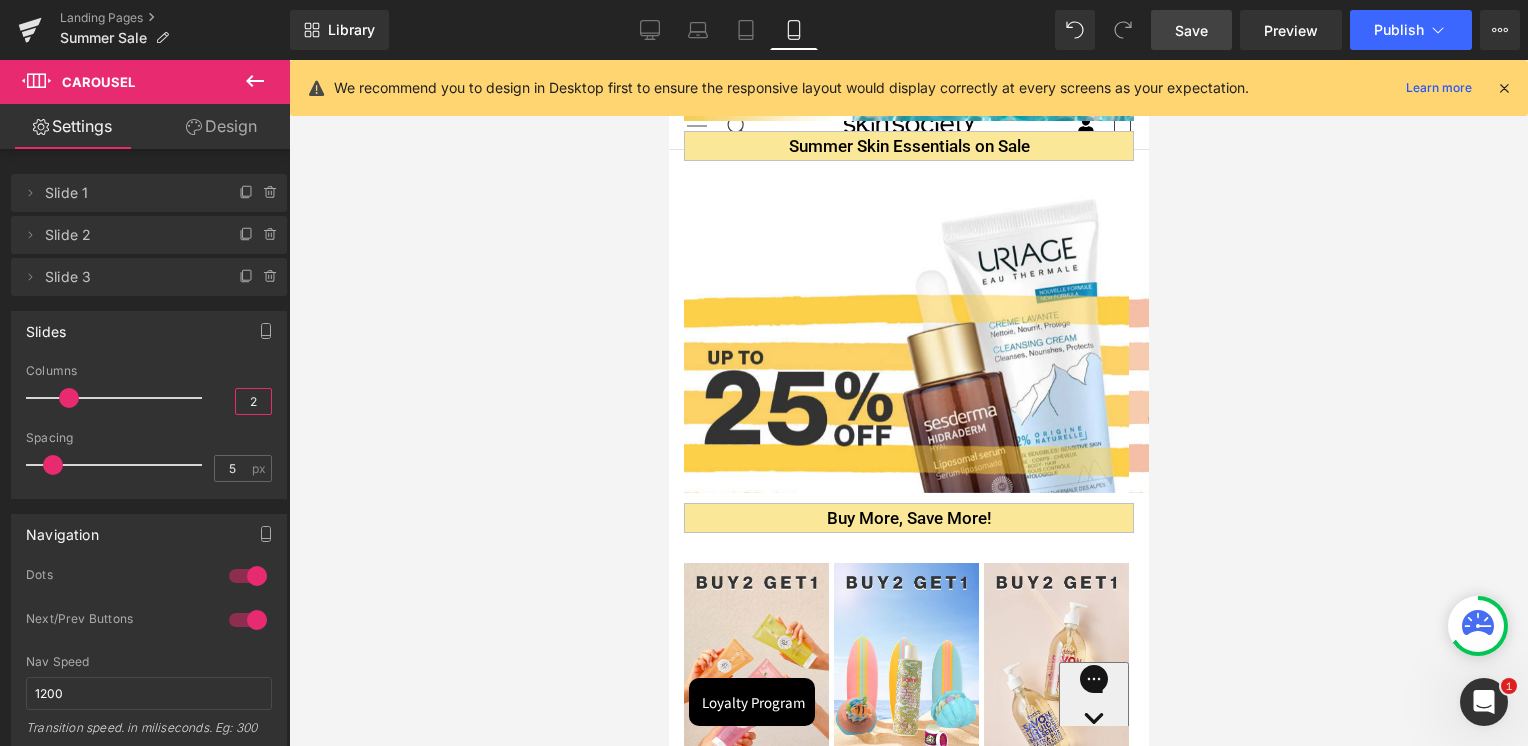 type on "2" 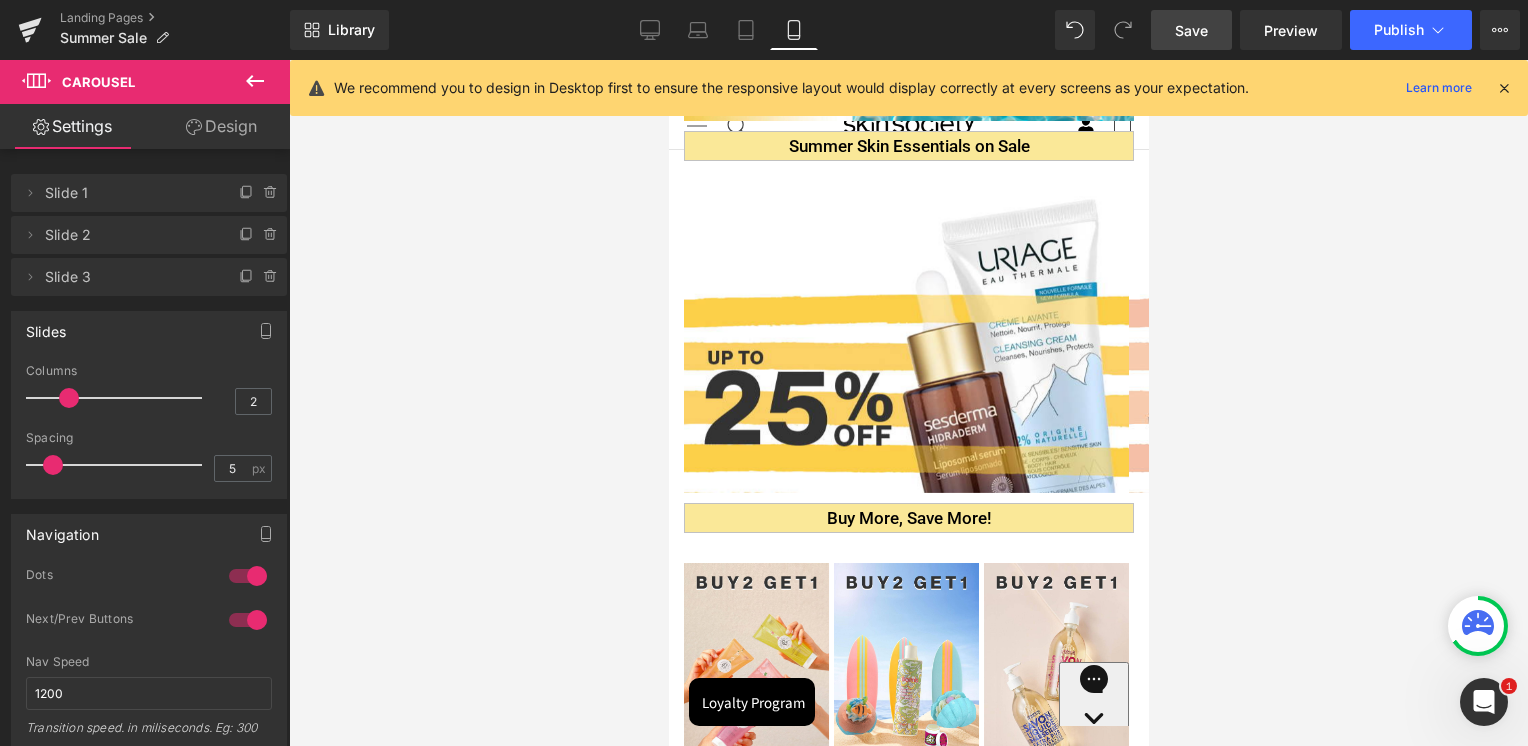click on "Columns" at bounding box center (149, 371) 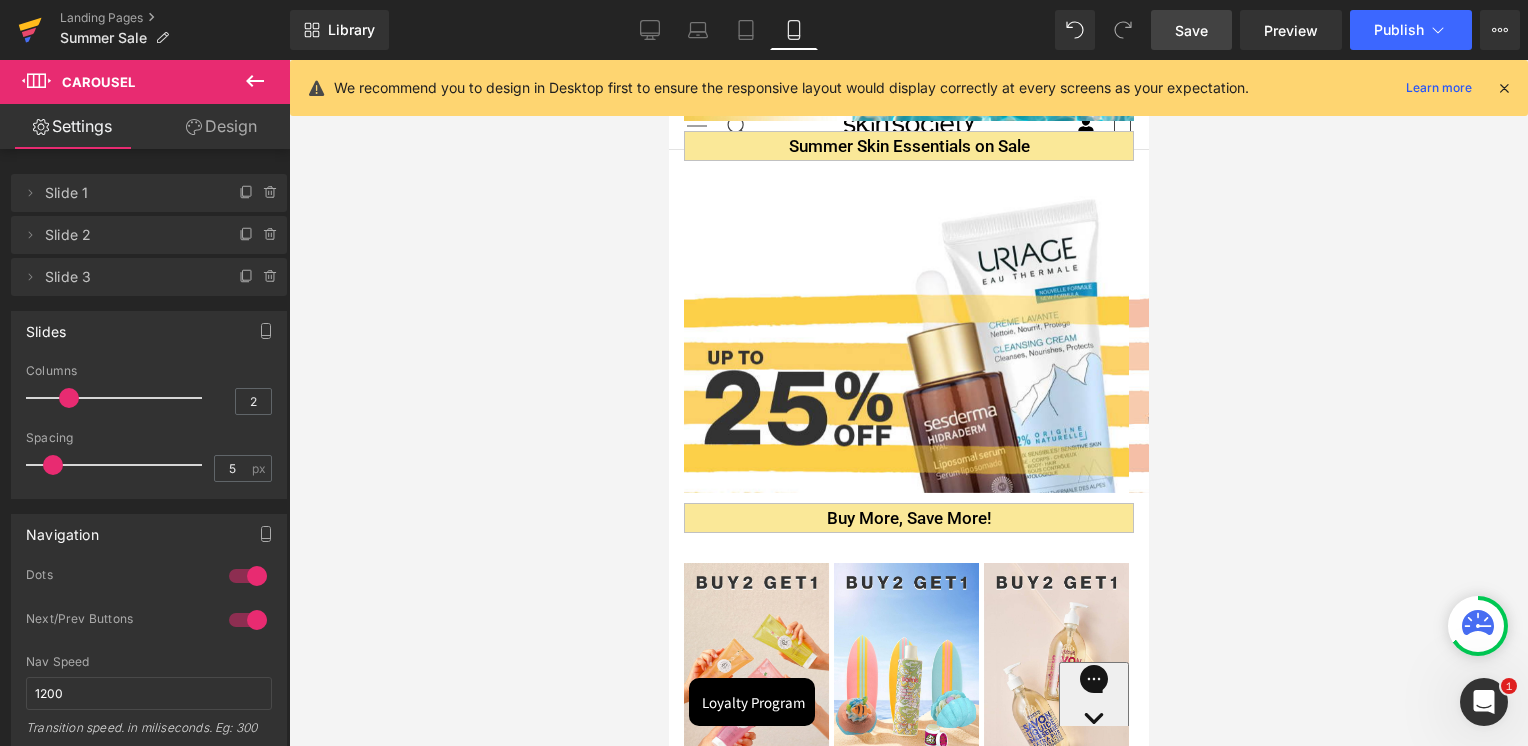 click 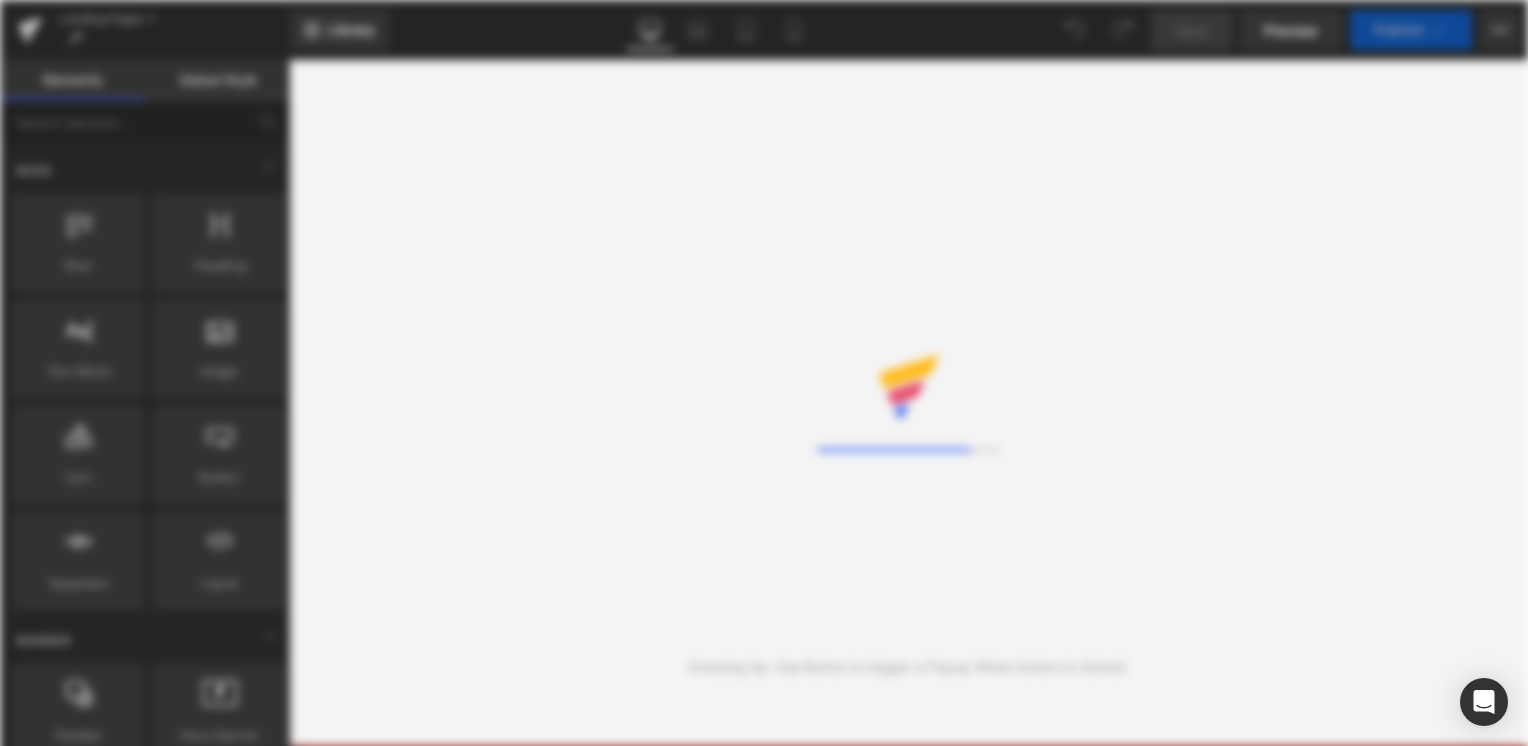 scroll, scrollTop: 0, scrollLeft: 0, axis: both 